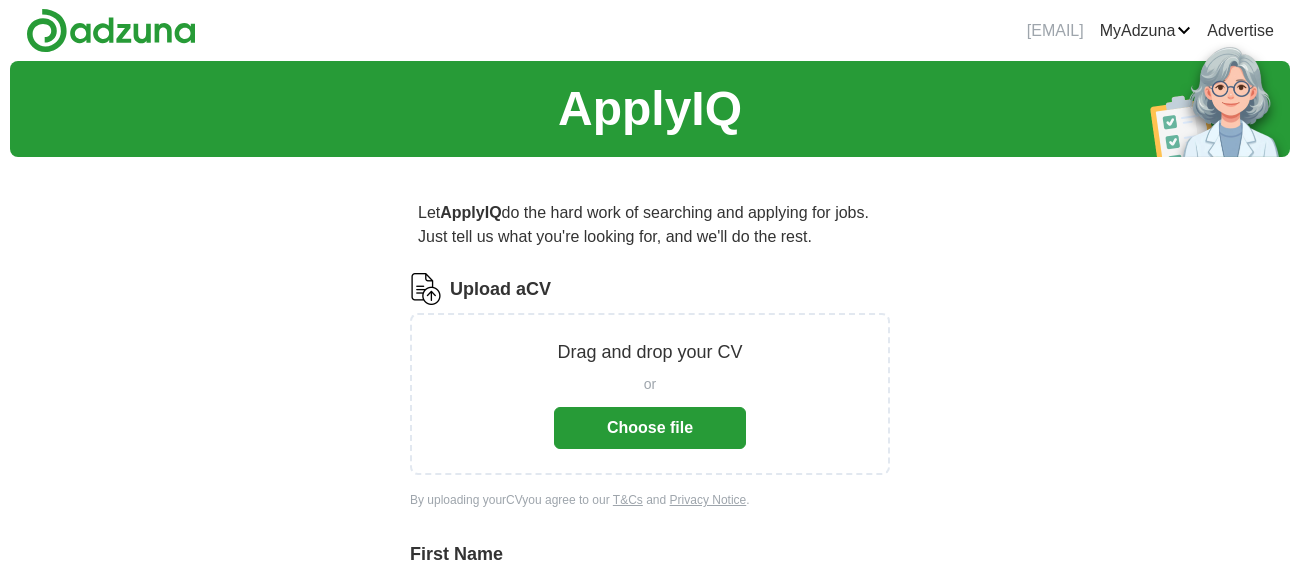 scroll, scrollTop: 0, scrollLeft: 0, axis: both 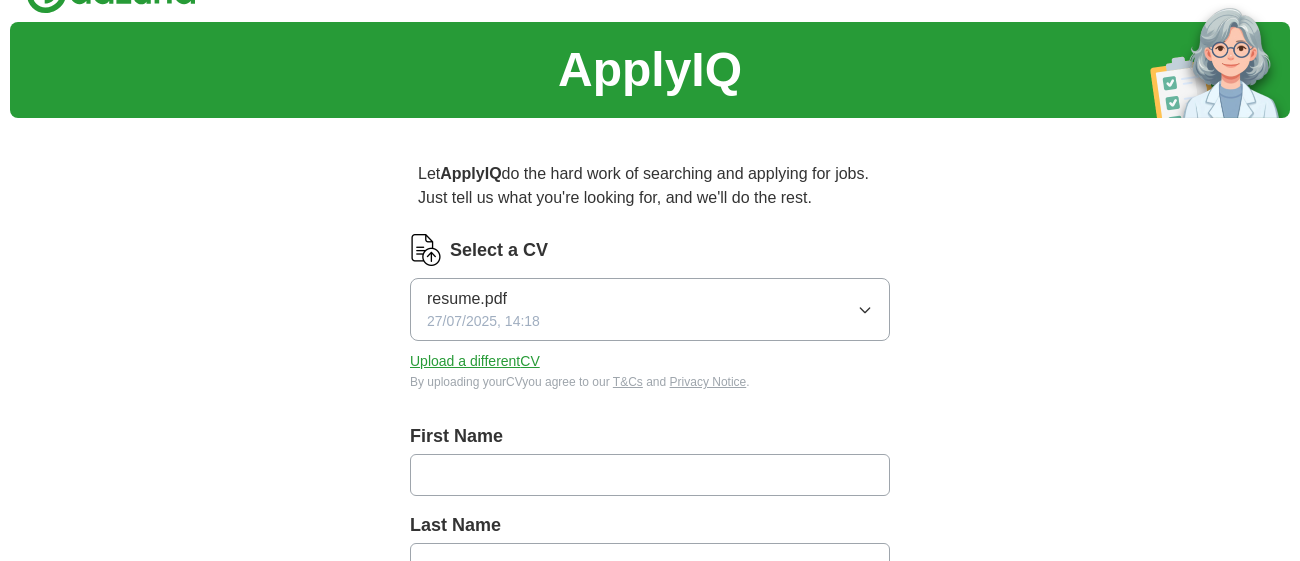 click on "ApplyIQ Let ApplyIQ do the hard work of searching and applying for jobs. Just tell us what you're looking for, and we'll do the rest. Select a CV resume.pdf 27/07/2025, 14:18 Upload a different CV By uploading your CV you agree to our T&Cs and Privacy Notice. First Name [FIRST] Last Name [LAST] What job are you looking for? Enter or select a minimum of 3 job titles (4-8 recommended) Sales Consultant + Crew Member + Travel Consultant + Select all Where do you want to work? 25 mile radius What's your minimum salary? At least £ - per year £ 20 k £ 100 k+ Start applying for jobs By registering, you consent to us applying to suitable jobs for you" at bounding box center (650, 726) 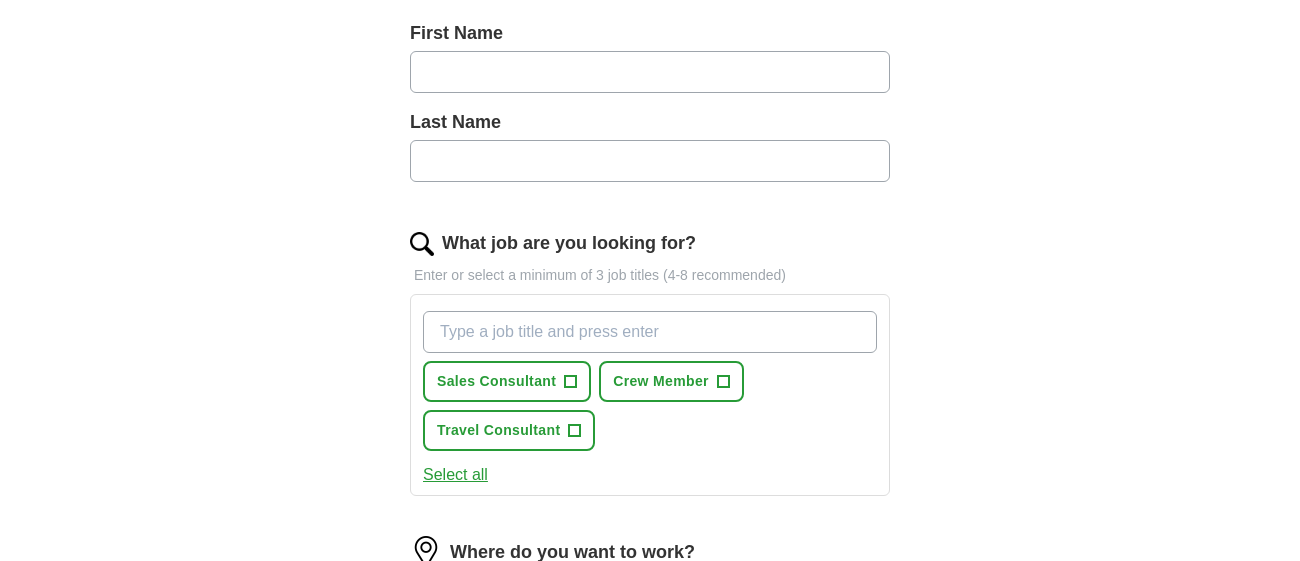 scroll, scrollTop: 439, scrollLeft: 0, axis: vertical 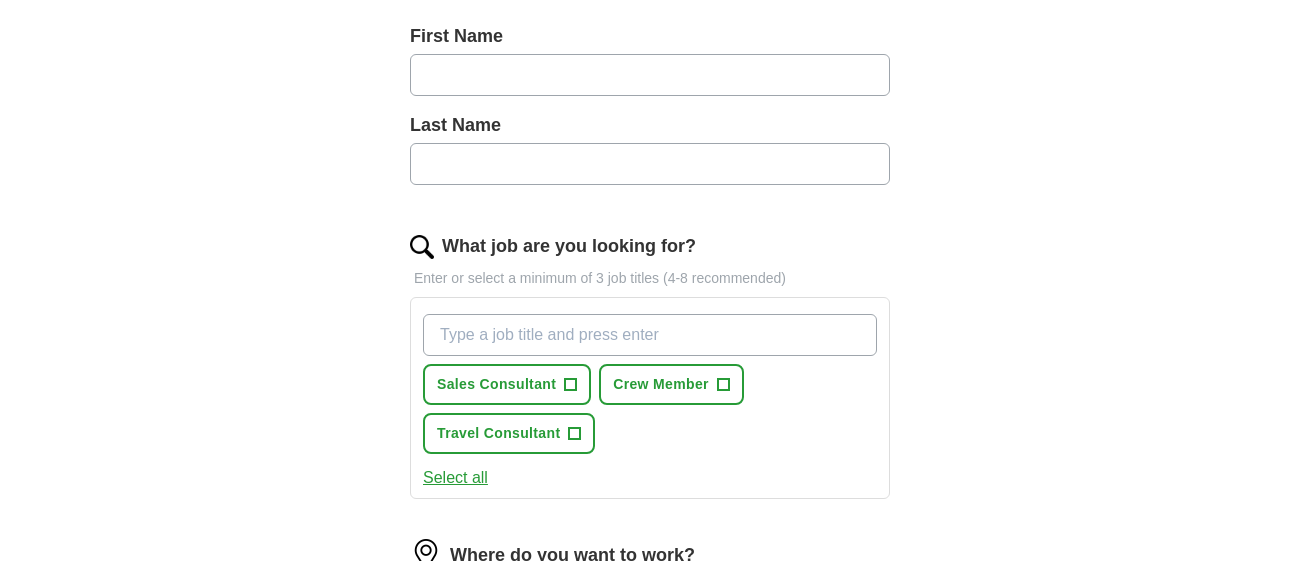 click at bounding box center [650, 75] 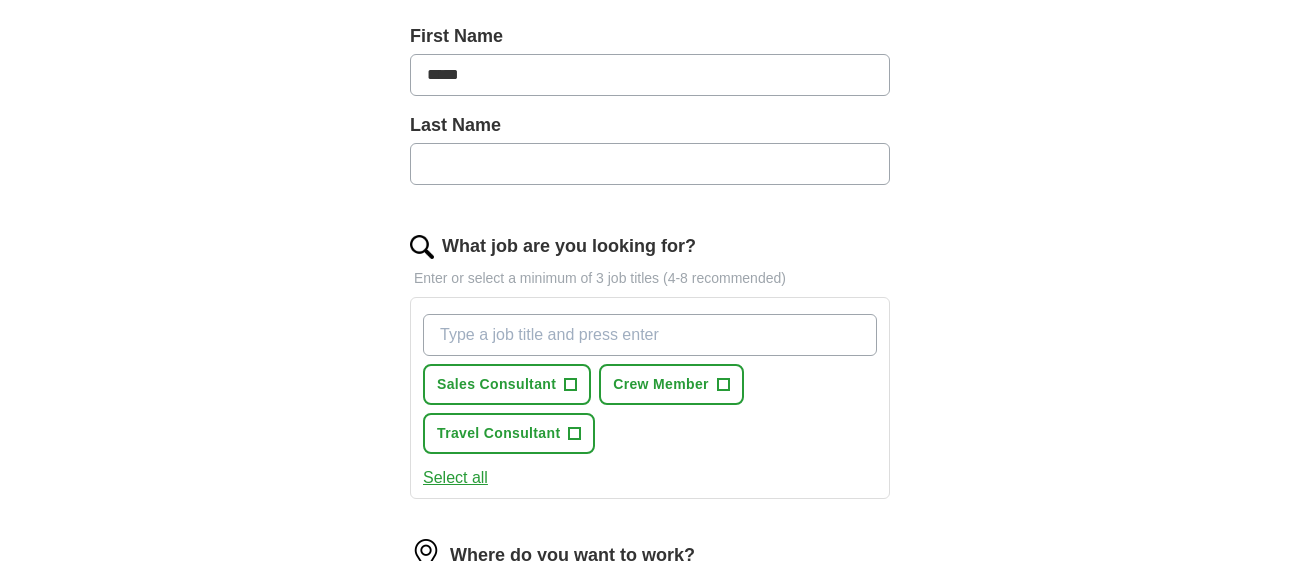 type on "*****" 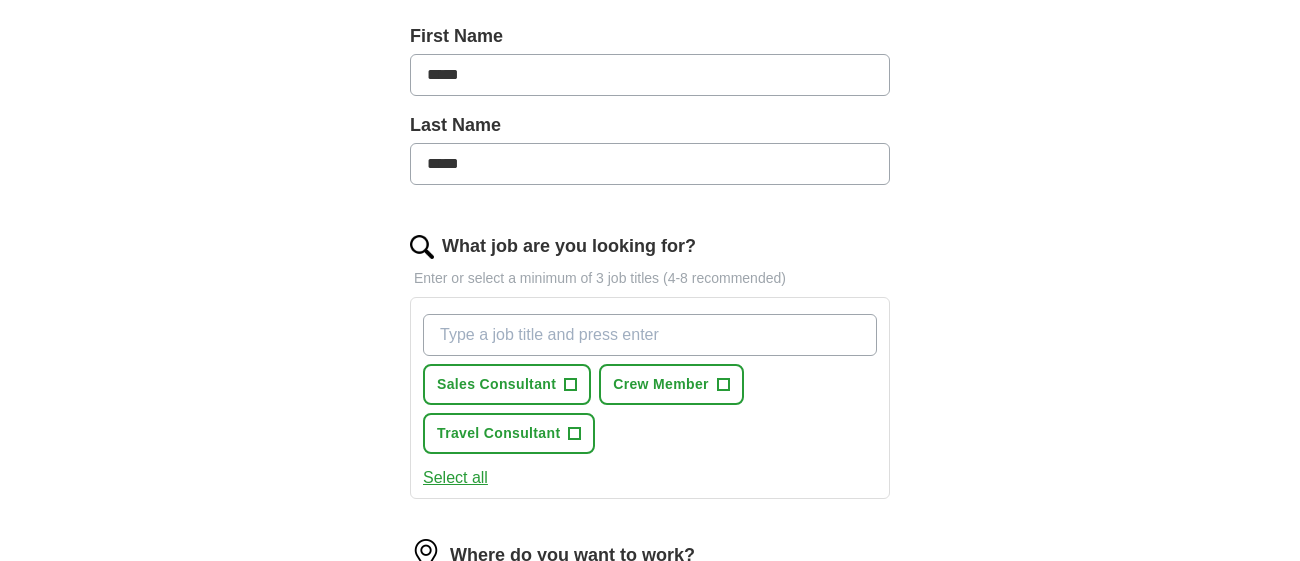 type on "*****" 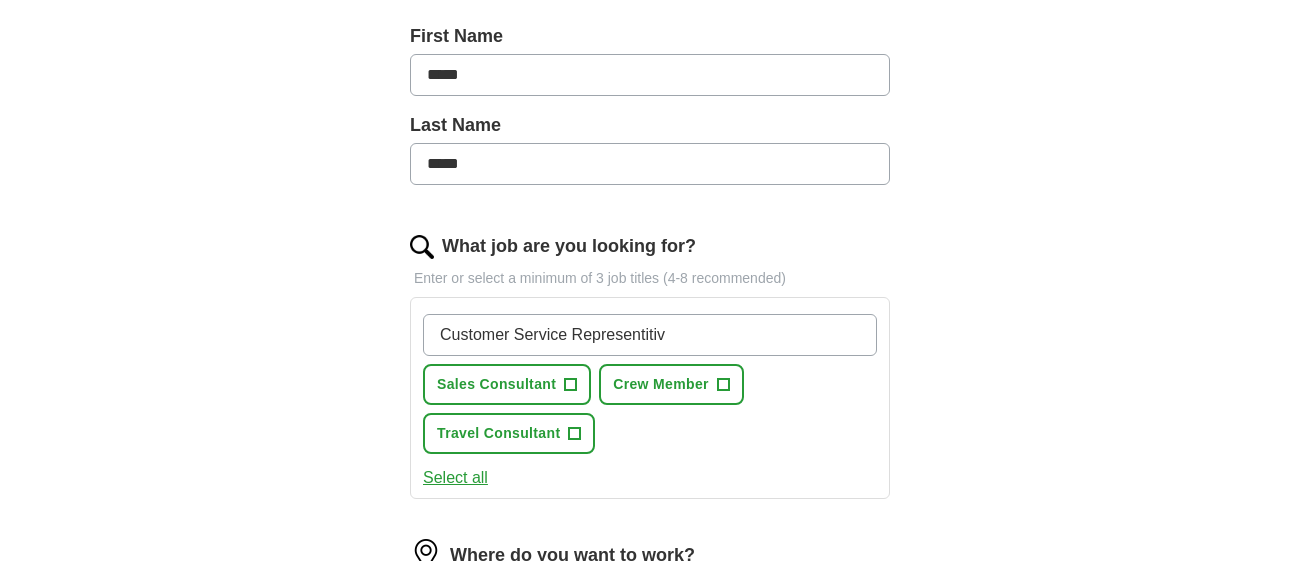 type on "Customer Service Representitive" 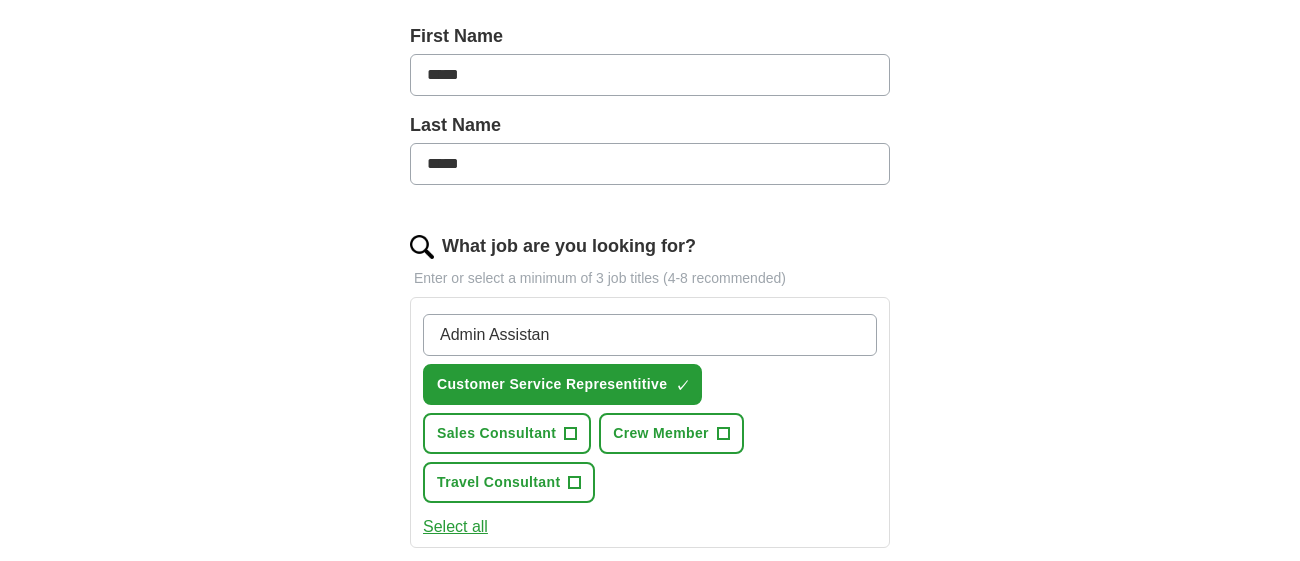 type on "Admin Assistant" 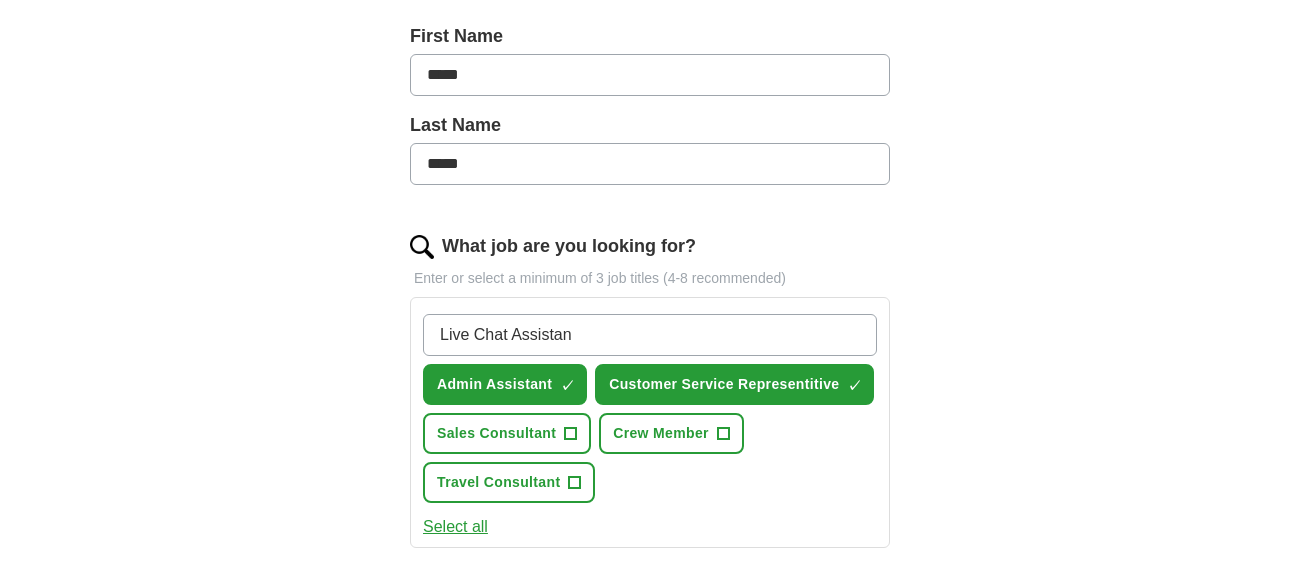 type on "Live Chat Assistant" 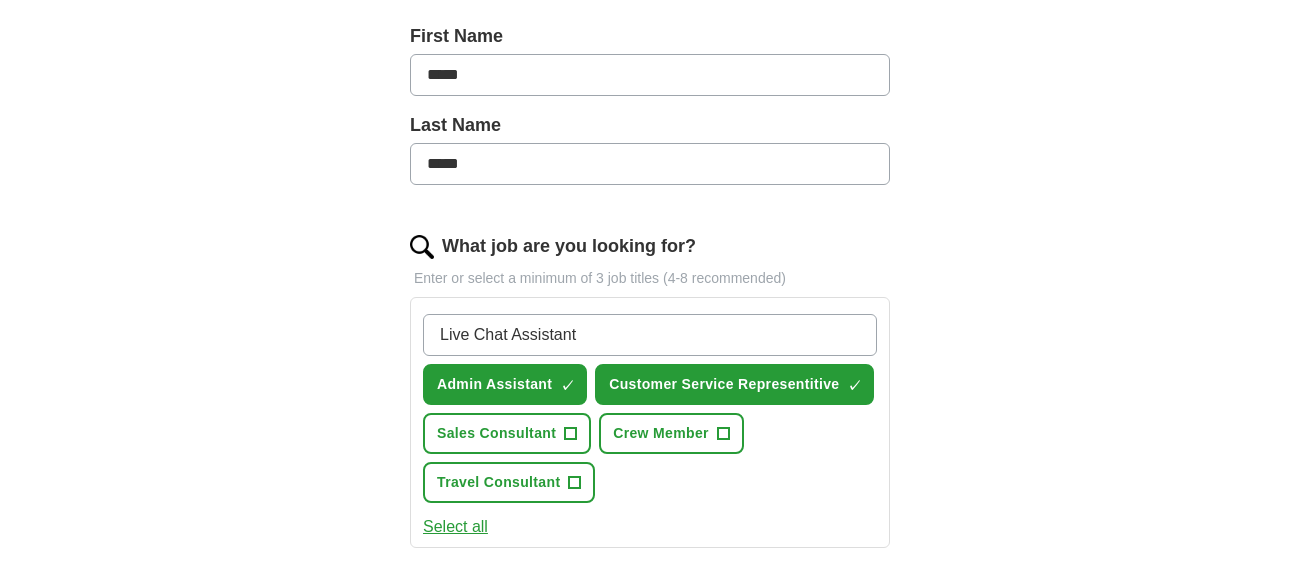 type 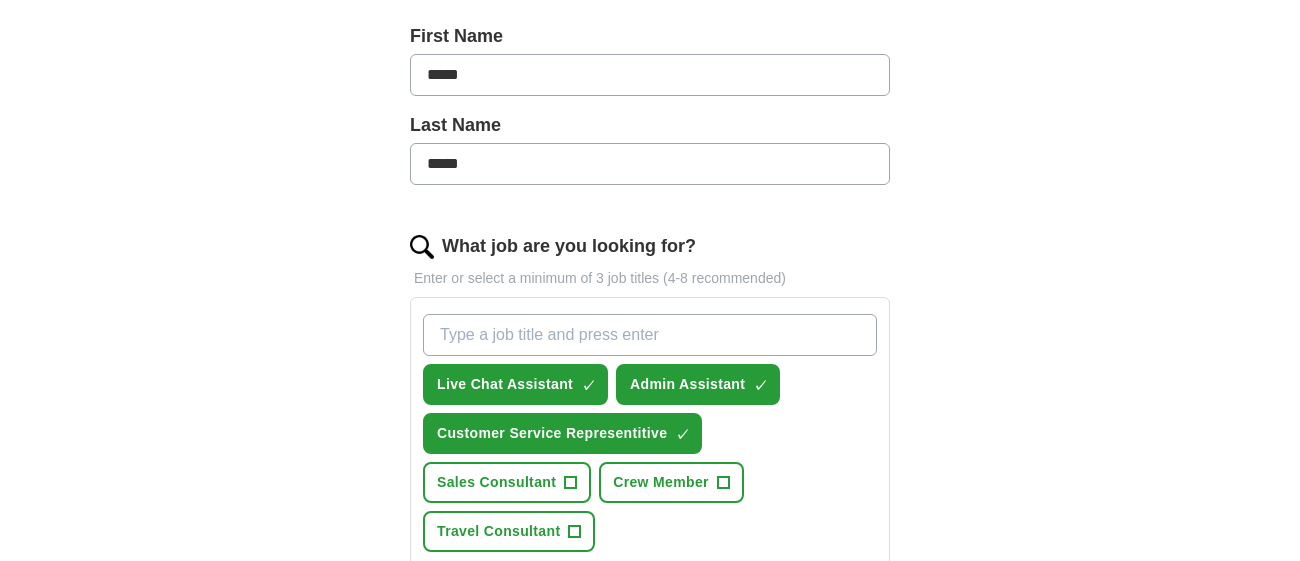 click on "ApplyIQ Let ApplyIQ do the hard work of searching and applying for jobs. Just tell us what you're looking for, and we'll do the rest. Select a CV resume.pdf 27/07/2025, 14:18 Upload a different CV By uploading your CV you agree to our T&Cs and Privacy Notice. First Name ***** Last Name ***** What job are you looking for? Enter or select a minimum of 3 job titles (4-8 recommended) Live Chat Assistant ✓ × Admin Assistant ✓ × Customer Service Representitive ✓ × Sales Consultant + Crew Member + Travel Consultant + Select all Where do you want to work? 25 mile radius What's your minimum salary? At least £ - per year £ 20 k £ 100 k+ Start applying for jobs By registering, you consent to us applying to suitable jobs for you" at bounding box center [650, 375] 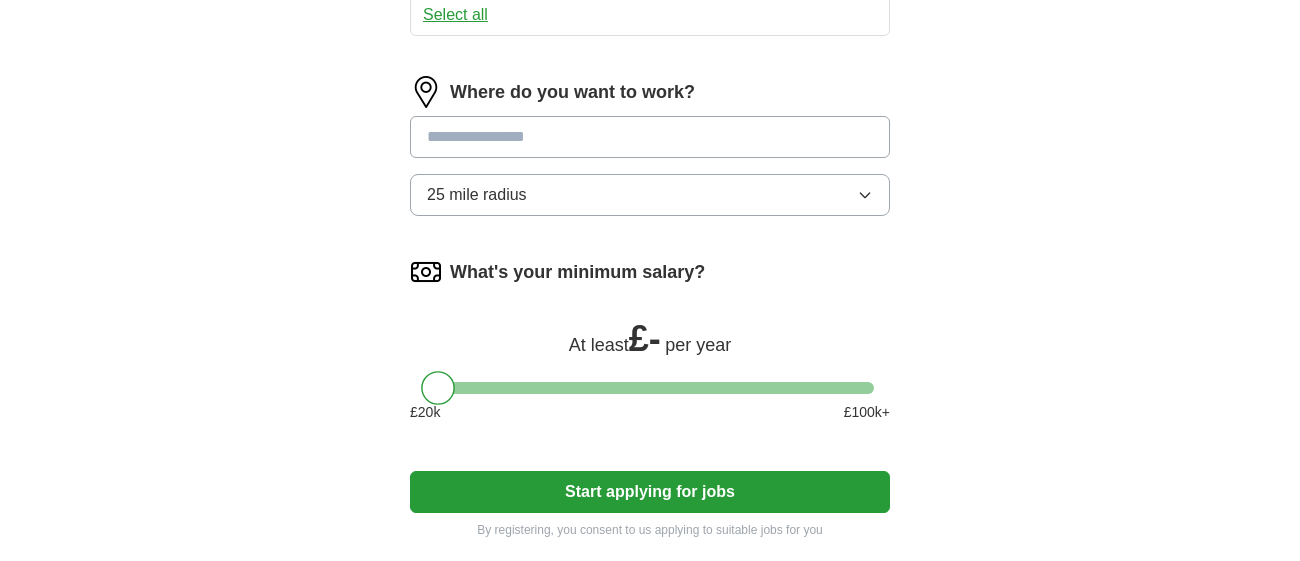 scroll, scrollTop: 1039, scrollLeft: 0, axis: vertical 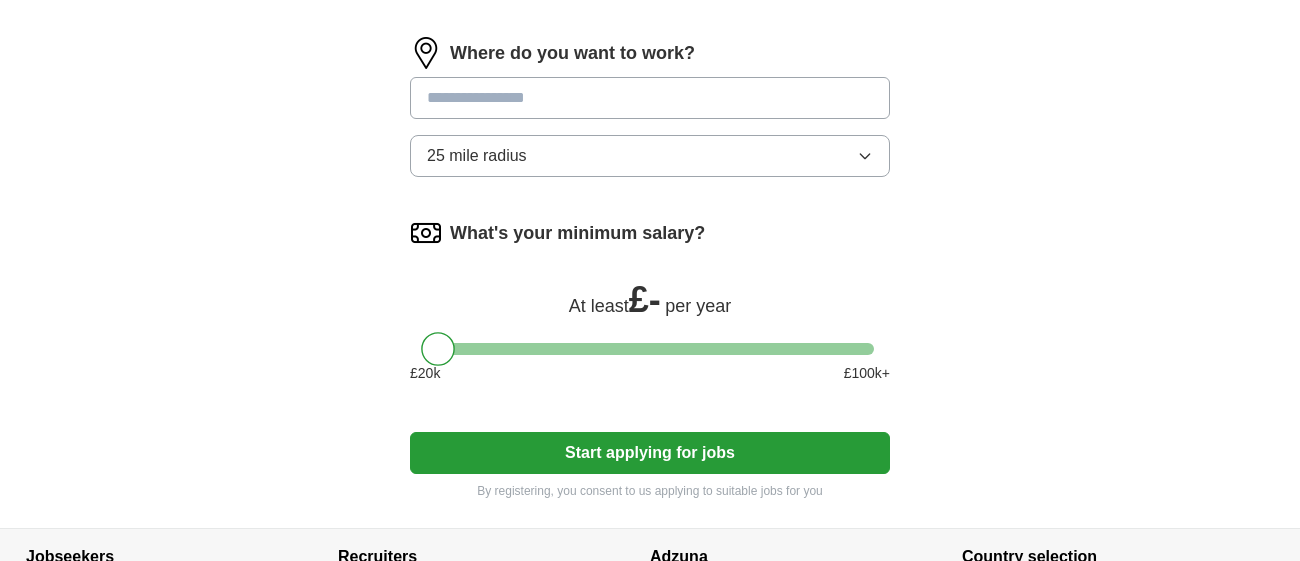 click at bounding box center [650, 98] 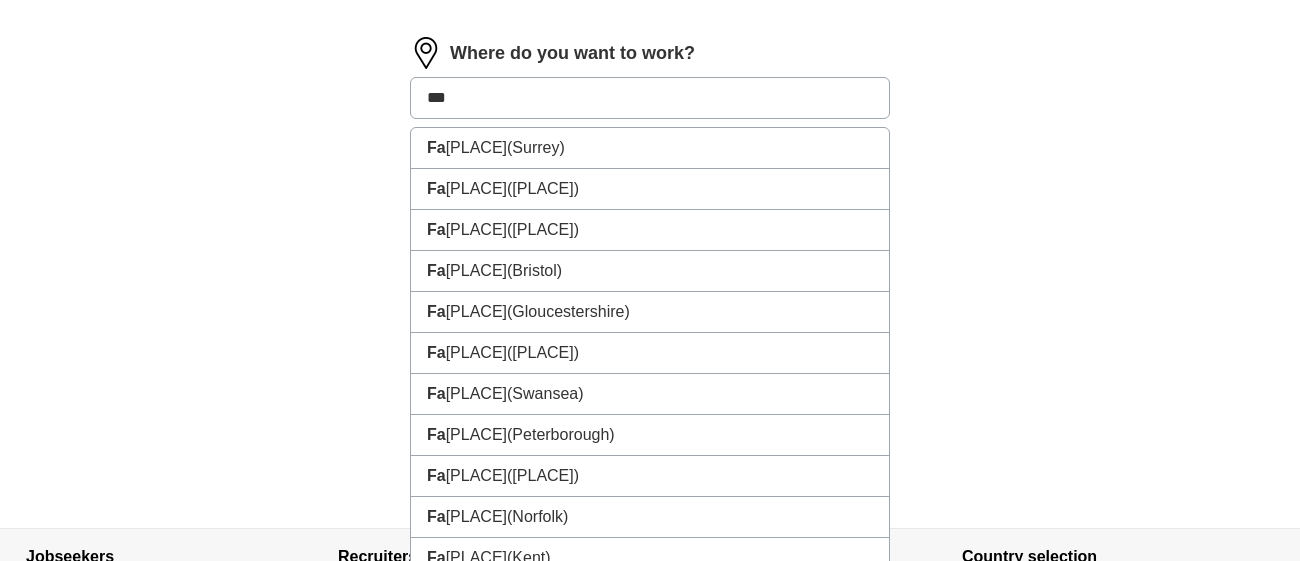 type on "****" 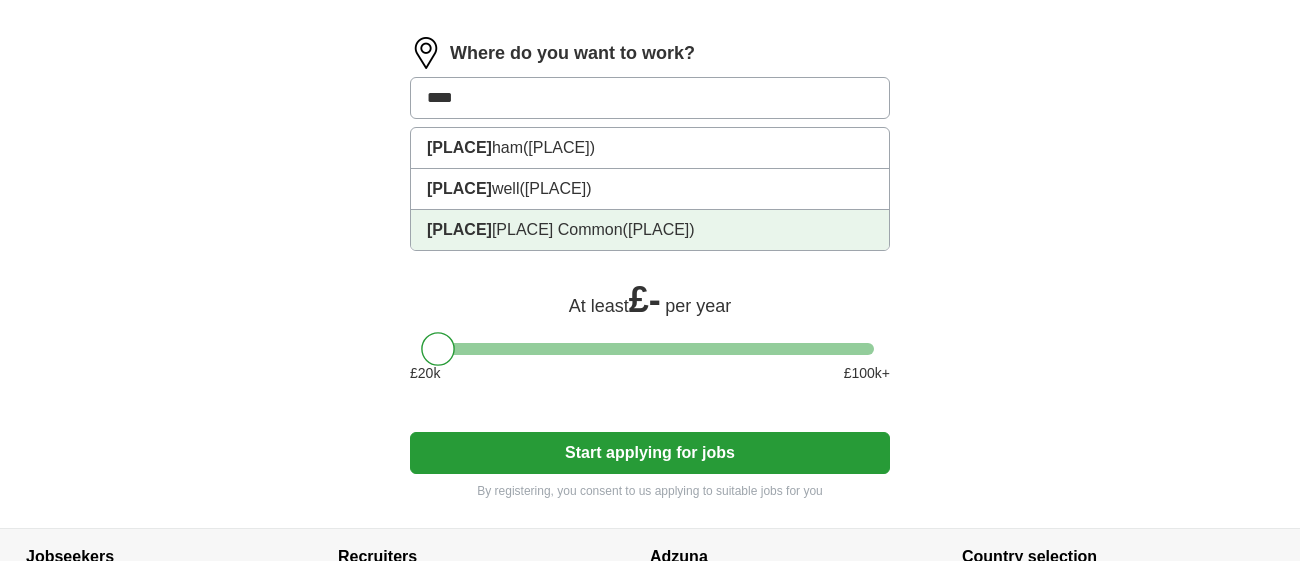 click on "([PLACE])" at bounding box center (659, 229) 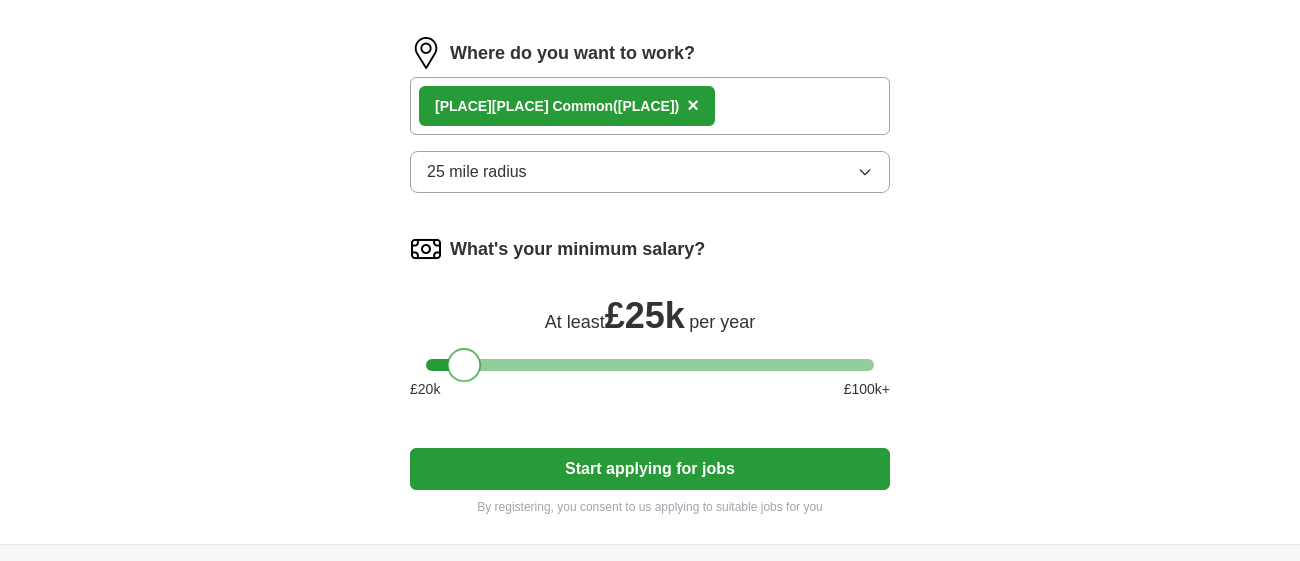 drag, startPoint x: 438, startPoint y: 359, endPoint x: 462, endPoint y: 359, distance: 24 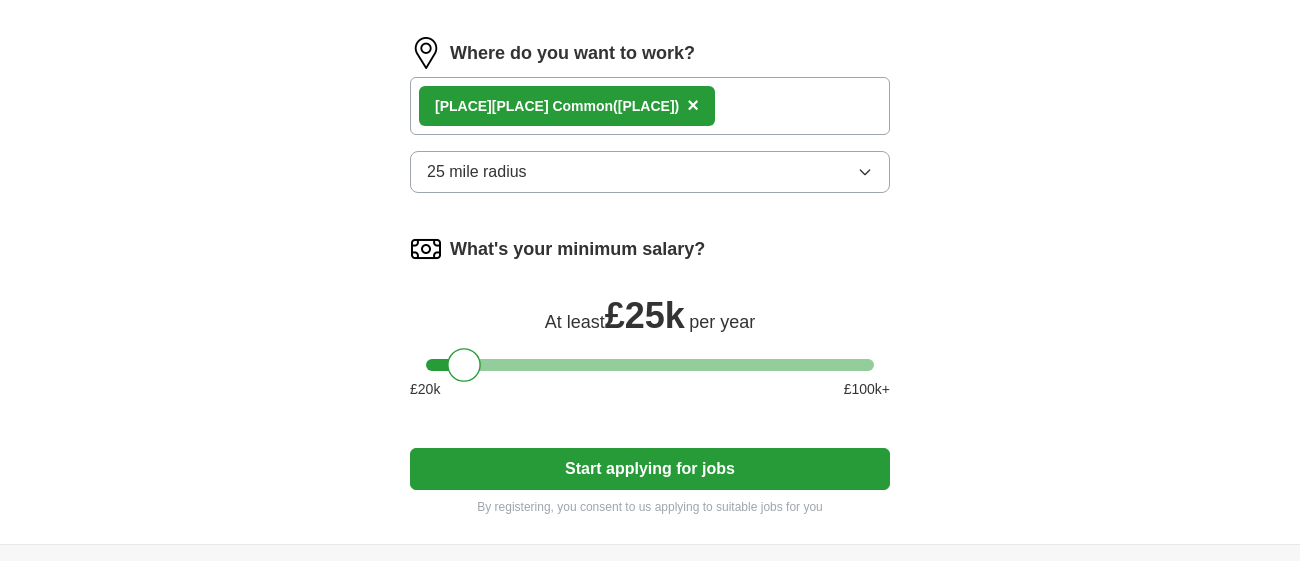 click on "Start applying for jobs" at bounding box center [650, 469] 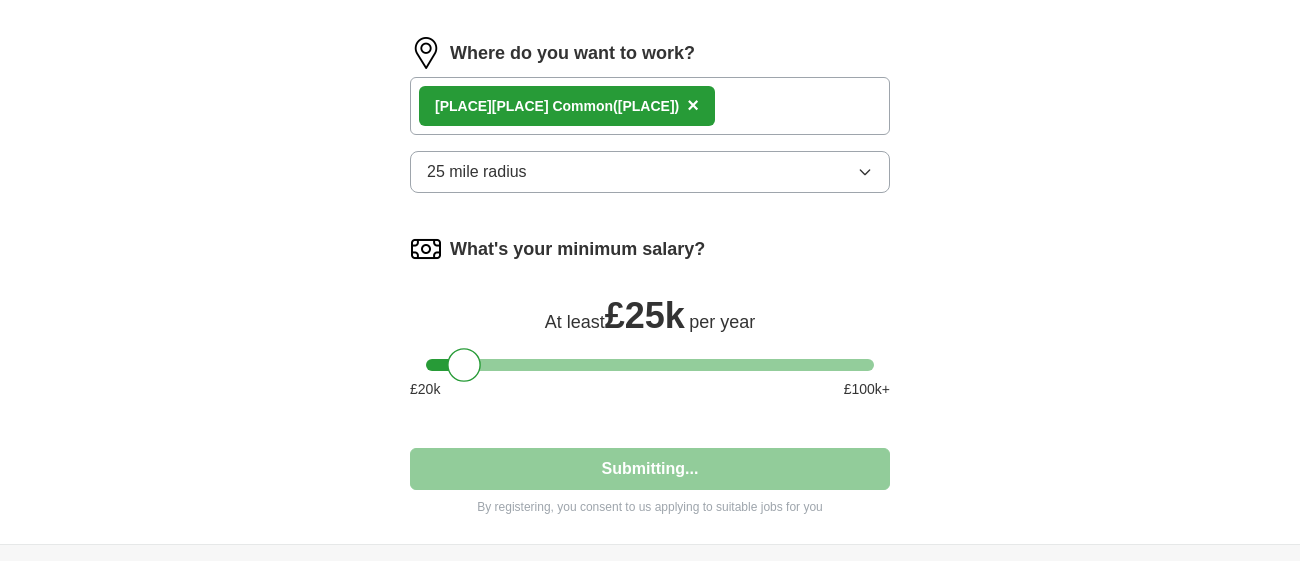 select on "**" 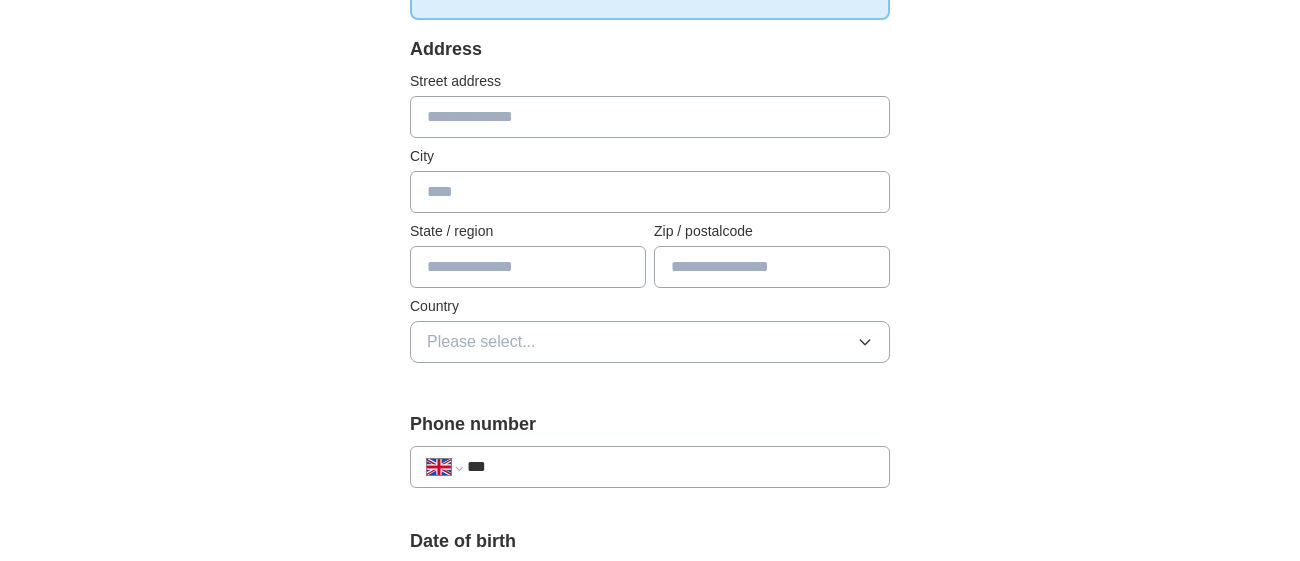 scroll, scrollTop: 439, scrollLeft: 0, axis: vertical 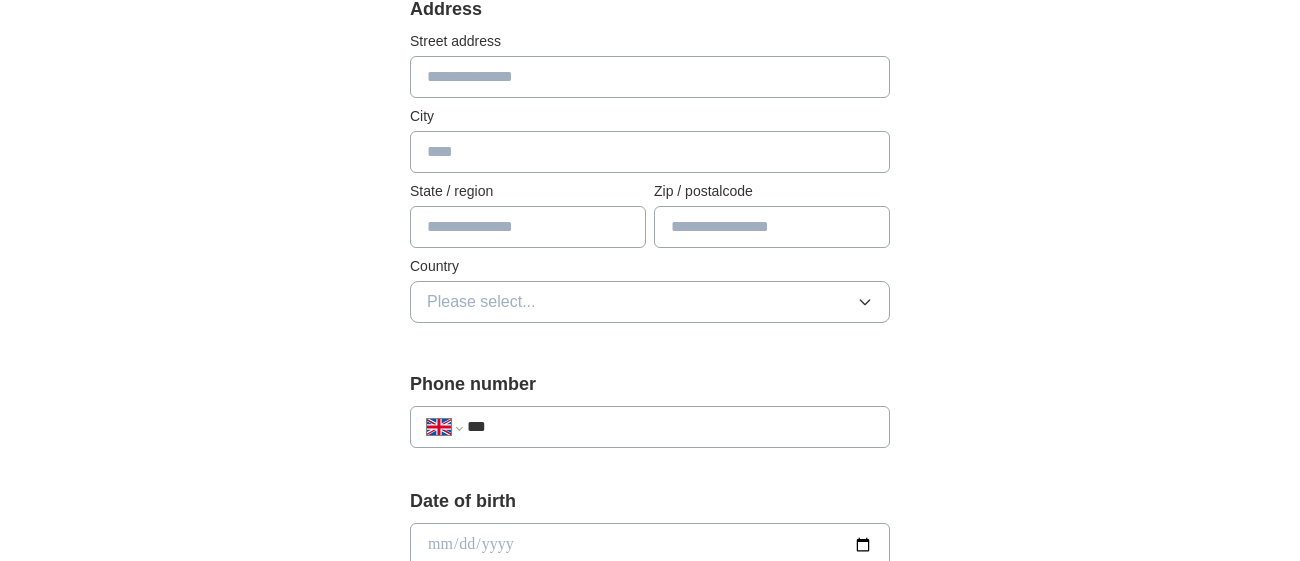 click at bounding box center (650, 77) 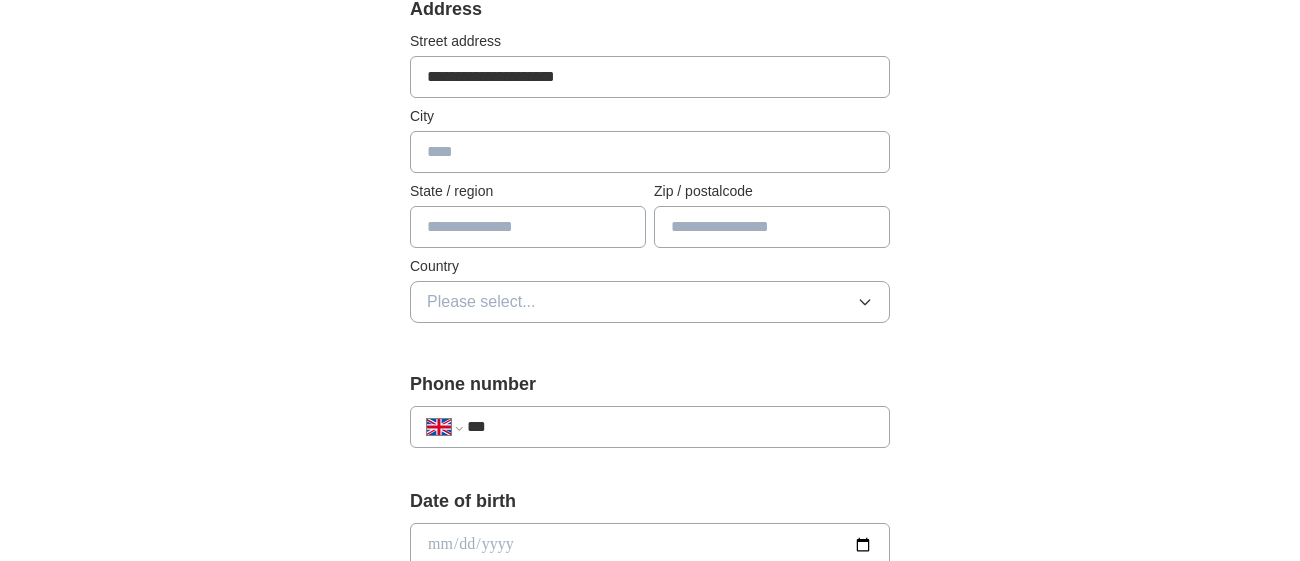 type on "**********" 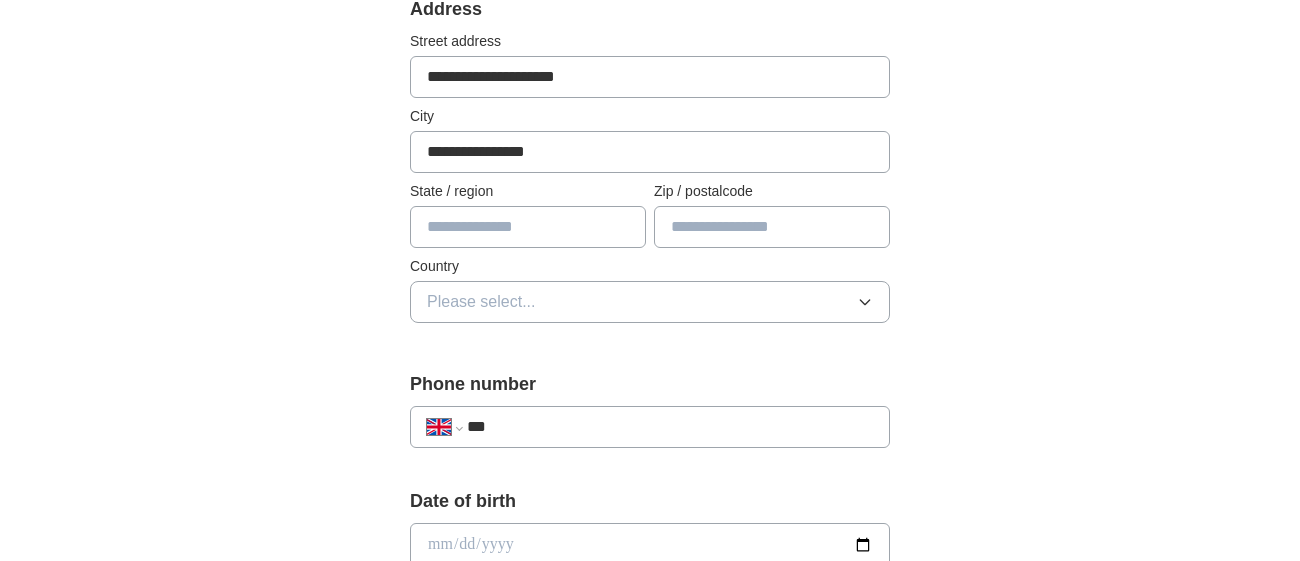 type on "**********" 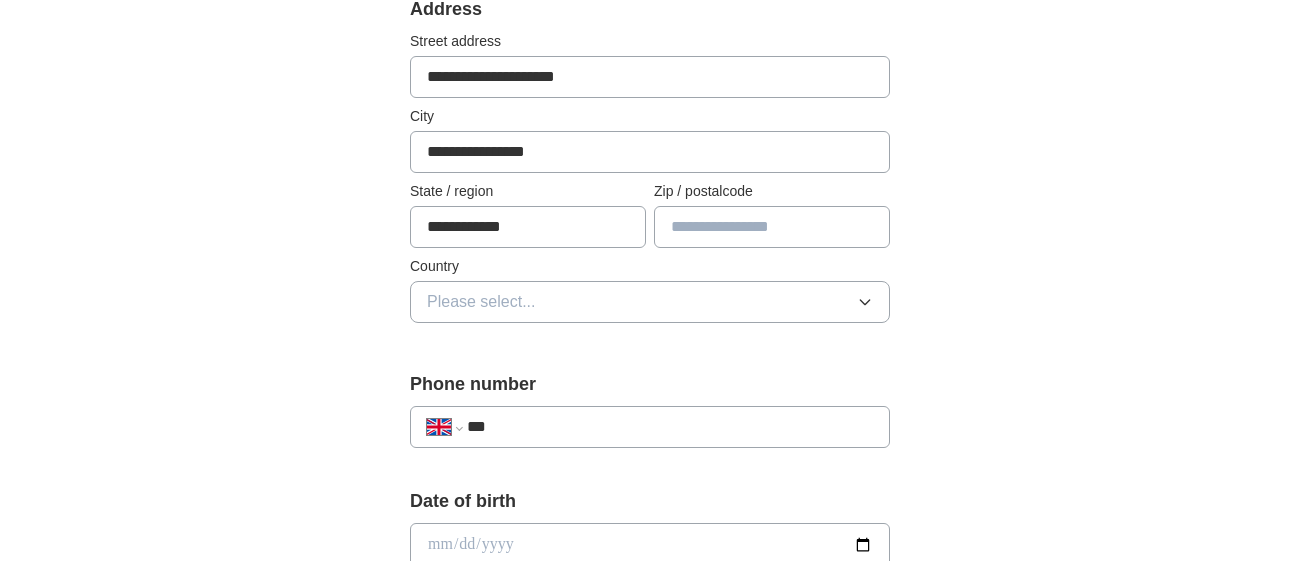 type on "**********" 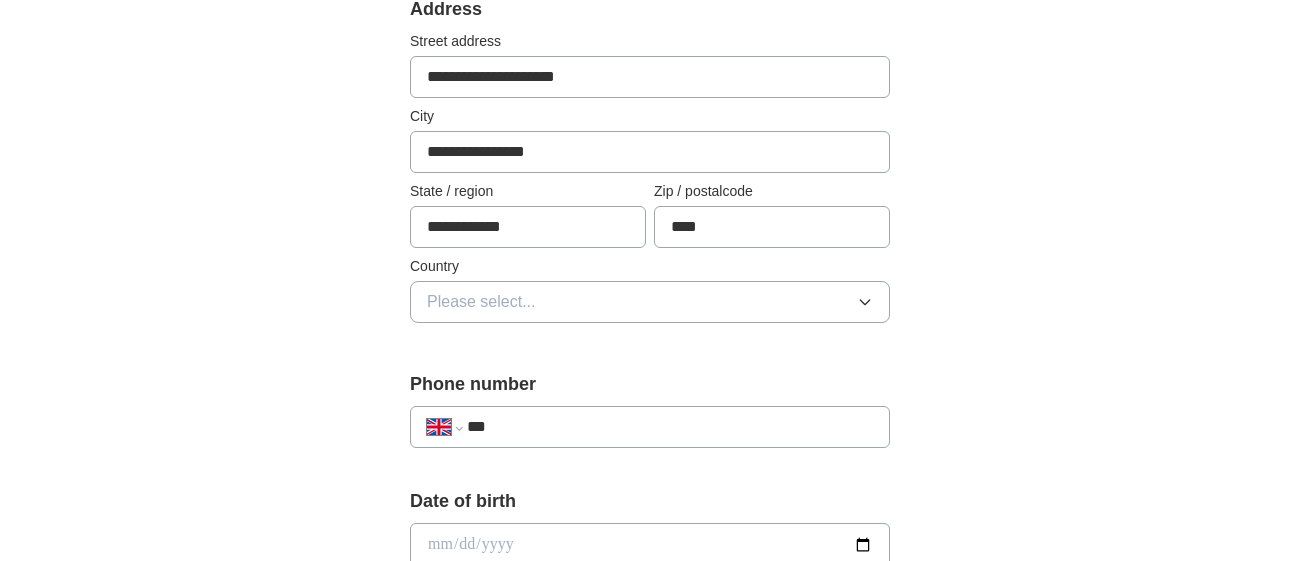 type on "****" 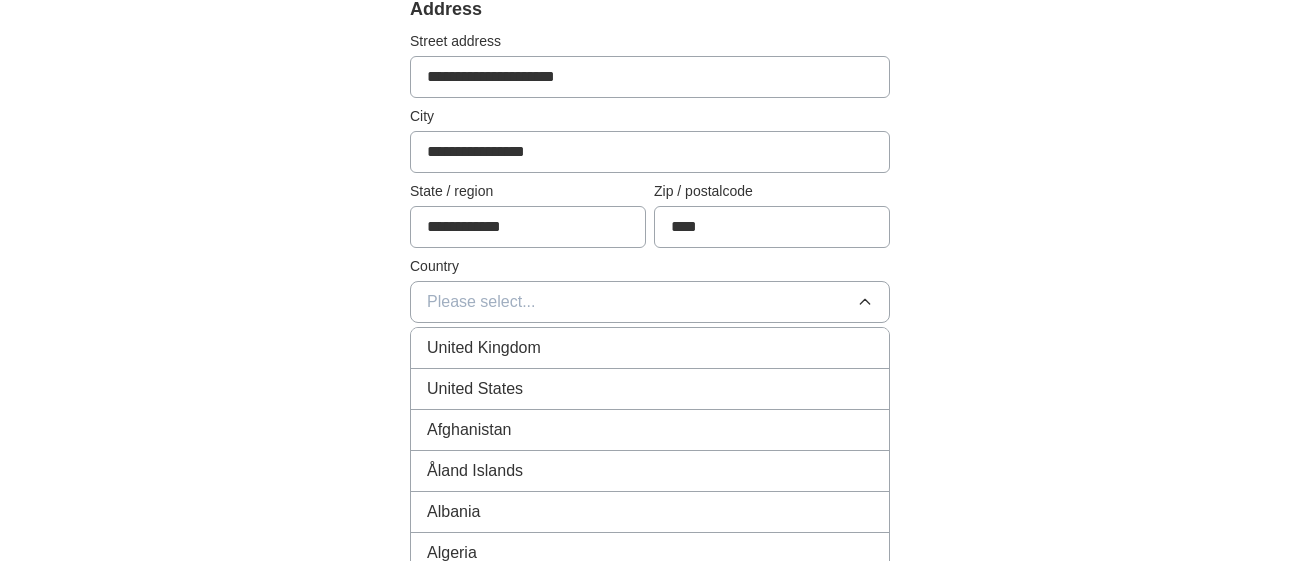 type 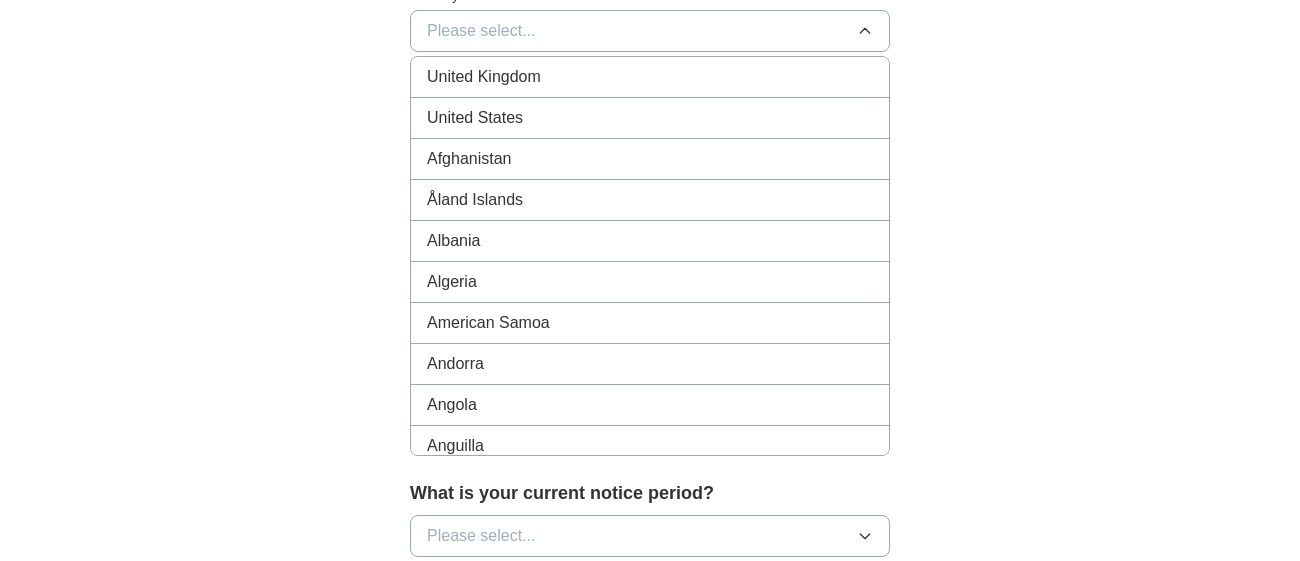 scroll, scrollTop: 719, scrollLeft: 0, axis: vertical 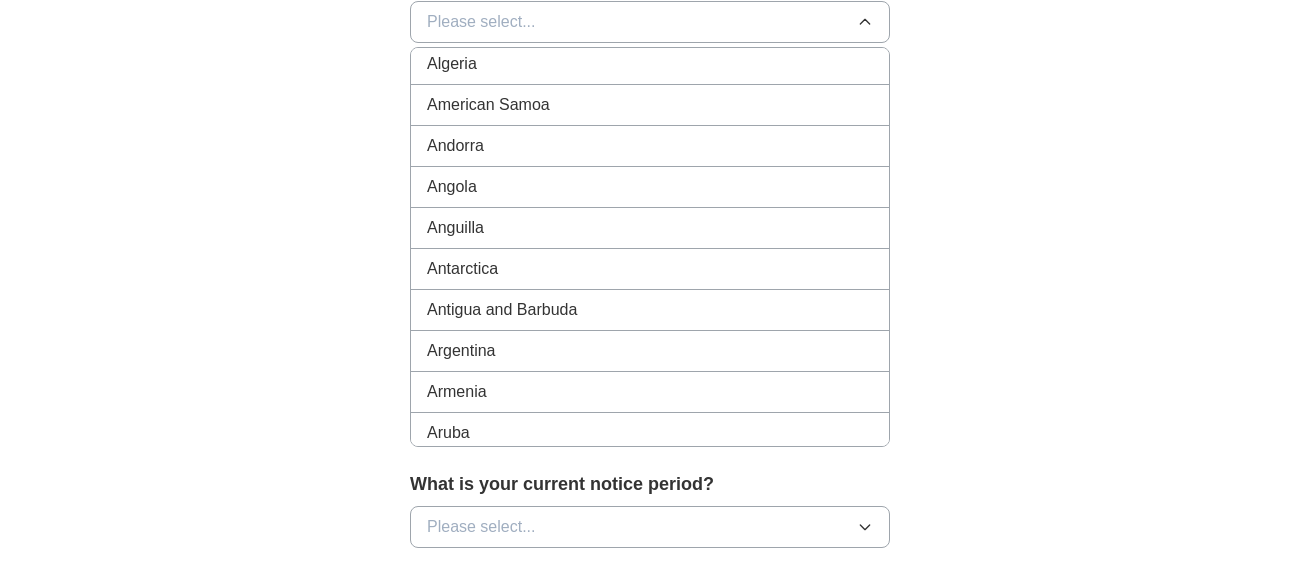 click on "United Kingdom United States Afghanistan Åland Islands Albania Algeria American Samoa Andorra Angola Anguilla Antarctica Antigua and Barbuda Argentina Armenia Aruba Australia Austria Azerbaijan Bahamas Bahrain Bangladesh Barbados Belarus Belgium Belize Benin Bermuda Bhutan Bolivia Bosnia and Herzegovina Botswana Bouvet Island Brazil British Indian Ocean Territory Brunei Darussalam Bulgaria Burkina Faso Burundi Cambodia Cameroon Canada Cape Verde Cayman Islands Central African Republic Chad Chile China Christmas Island Cocos (Keeling) Islands Colombia Comoros Congo Congo, The Democratic Republic of The Cook Islands Costa Rica Cote D'ivoire Croatia Cuba Cyprus Czech Republic Denmark Djibouti Dominica Dominican Republic Ecuador Egypt El Salvador Equatorial Guinea Eritrea Estonia Ethiopia Falkland Islands (Malvinas) Faroe Islands Fiji Finland France French Guiana French Polynesia French Southern Territories Gabon Gambia Georgia Germany Ghana Gibraltar Greece Greenland Grenada Guadeloupe Guam Guatemala Guernsey" at bounding box center (650, 247) 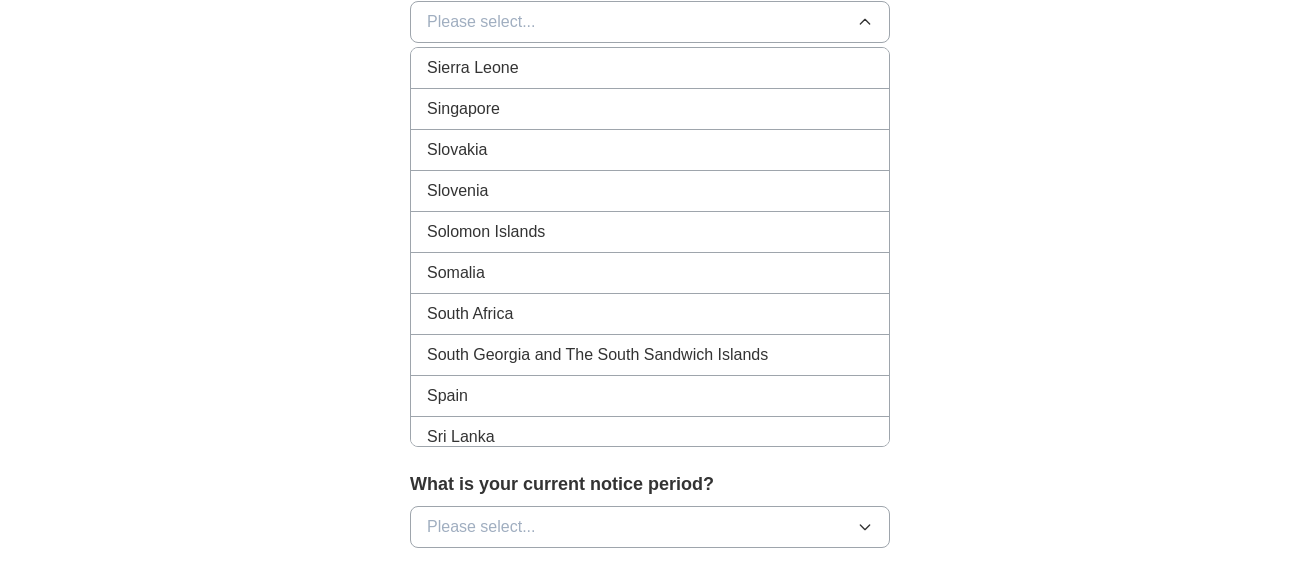 scroll, scrollTop: 8114, scrollLeft: 0, axis: vertical 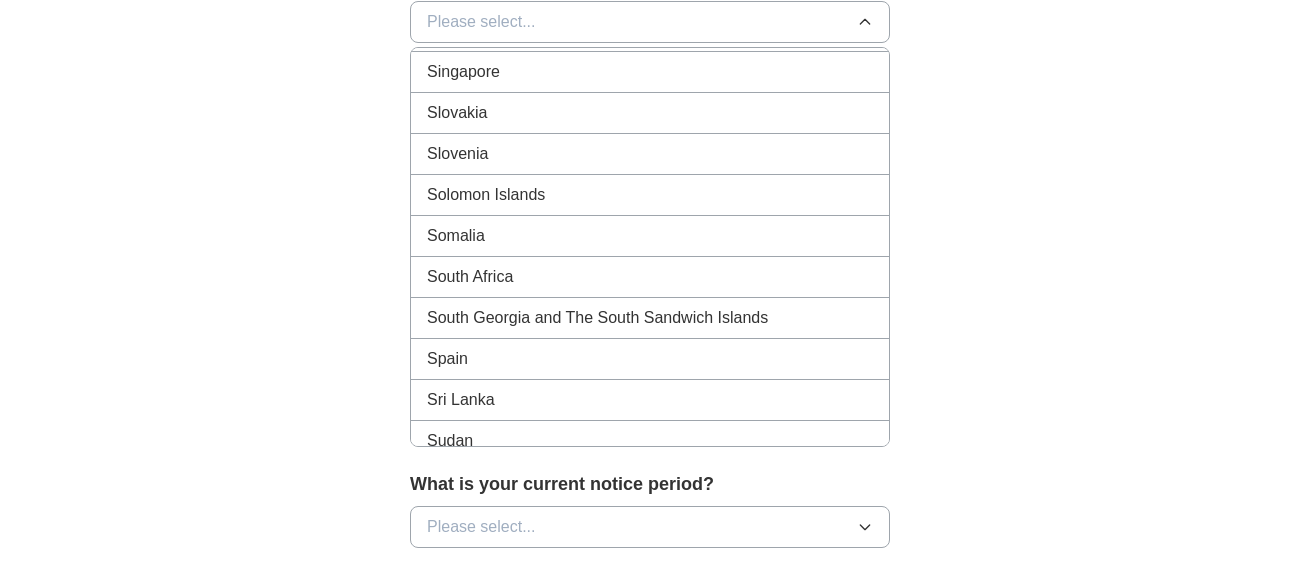 click on "South Africa" at bounding box center [650, 277] 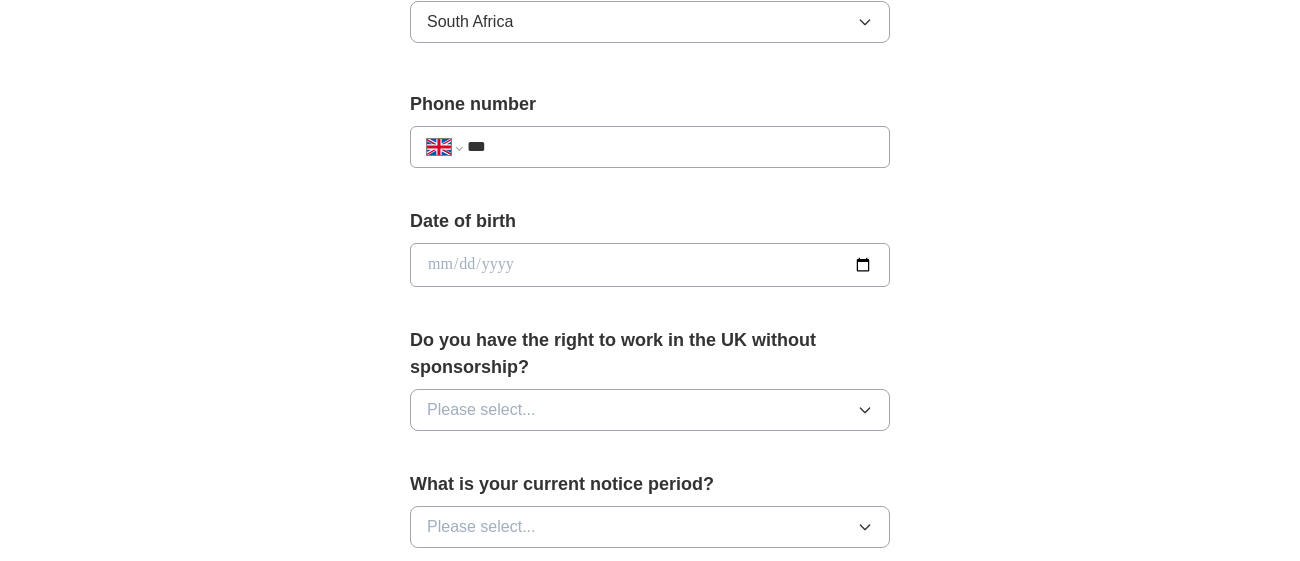 click on "***" at bounding box center [670, 147] 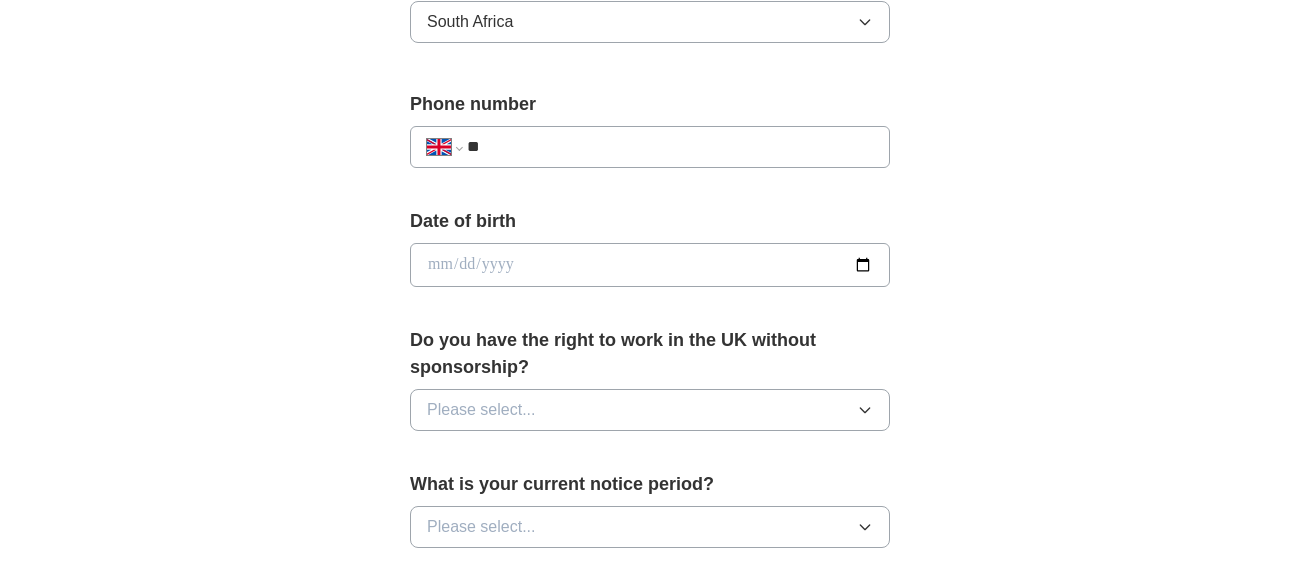 select on "**" 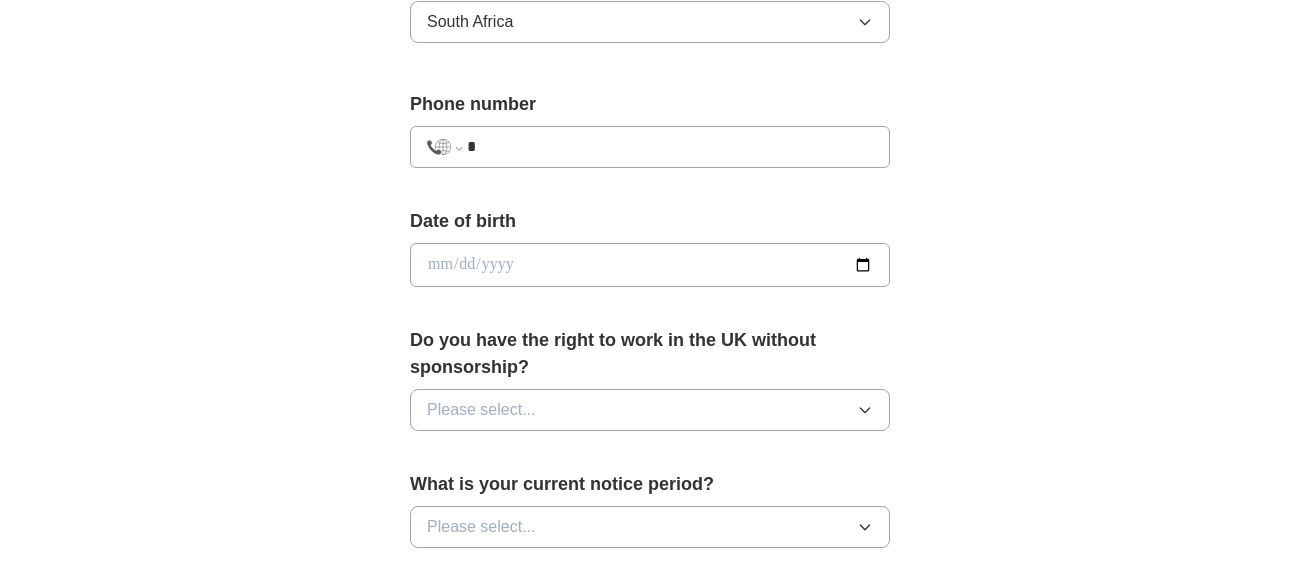type on "**" 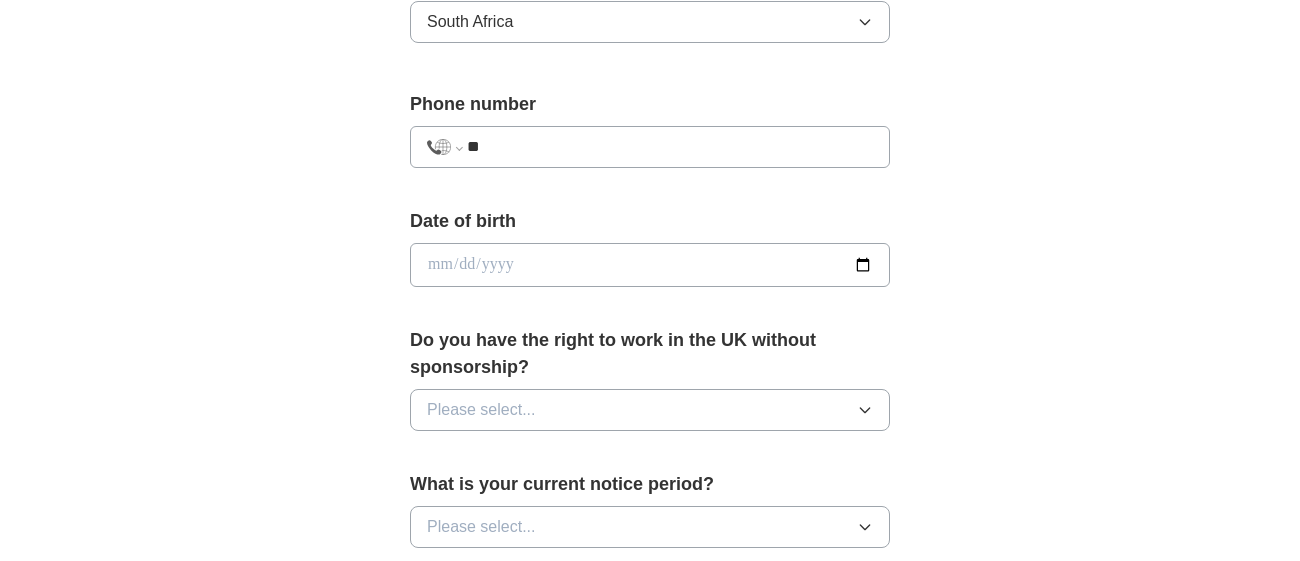 select on "**" 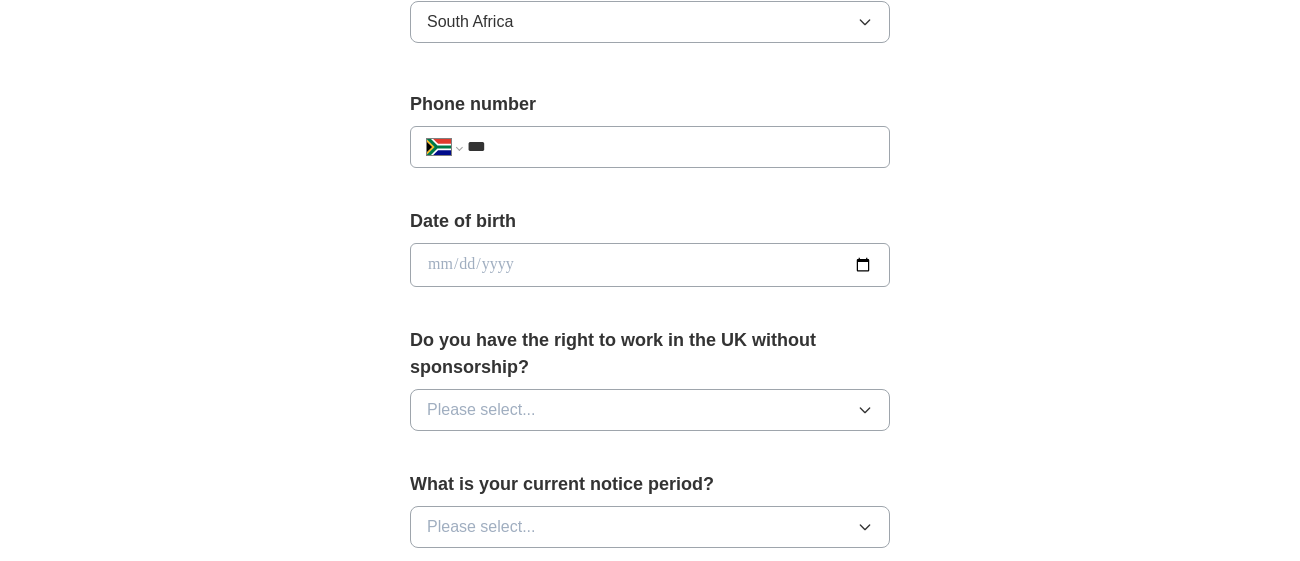 type on "**" 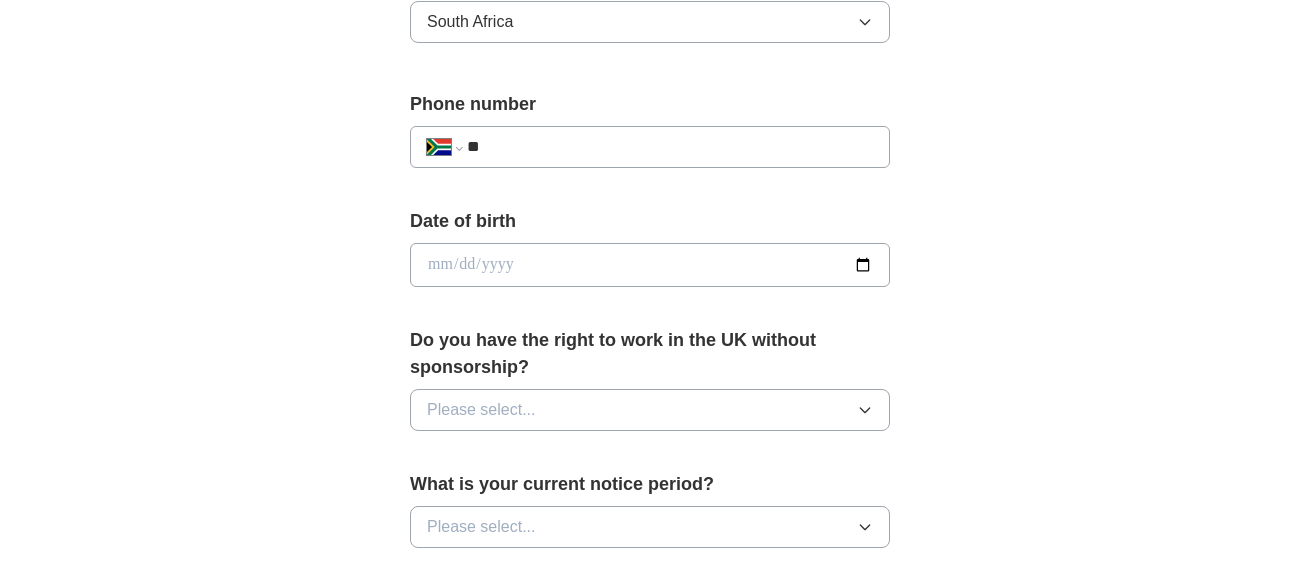 select on "**" 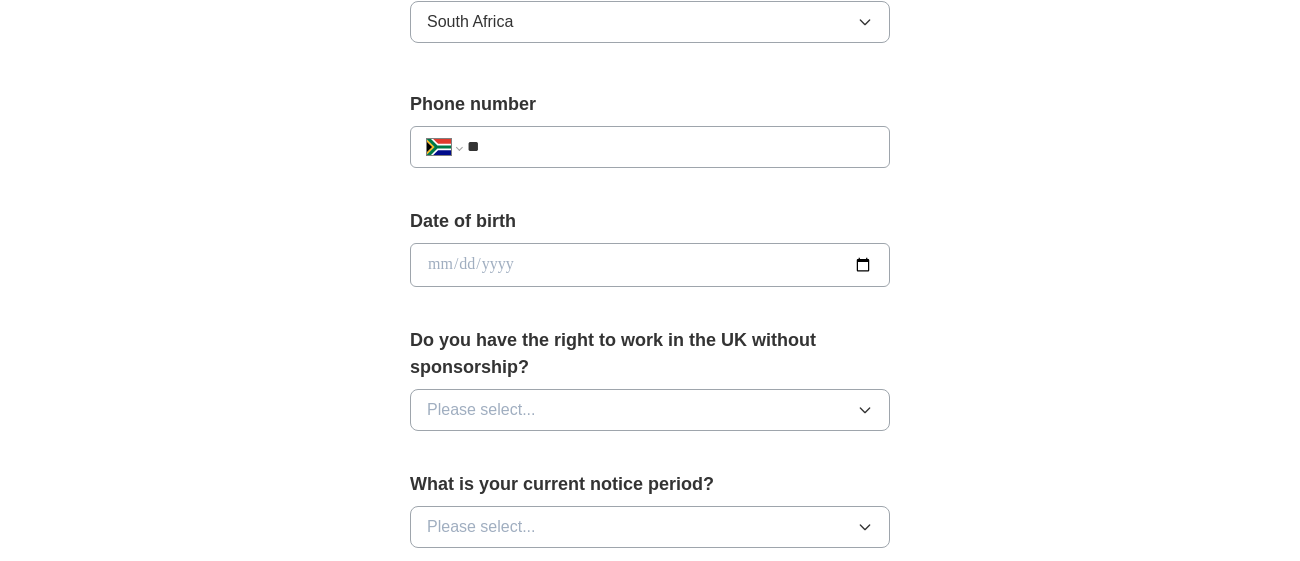 type on "***" 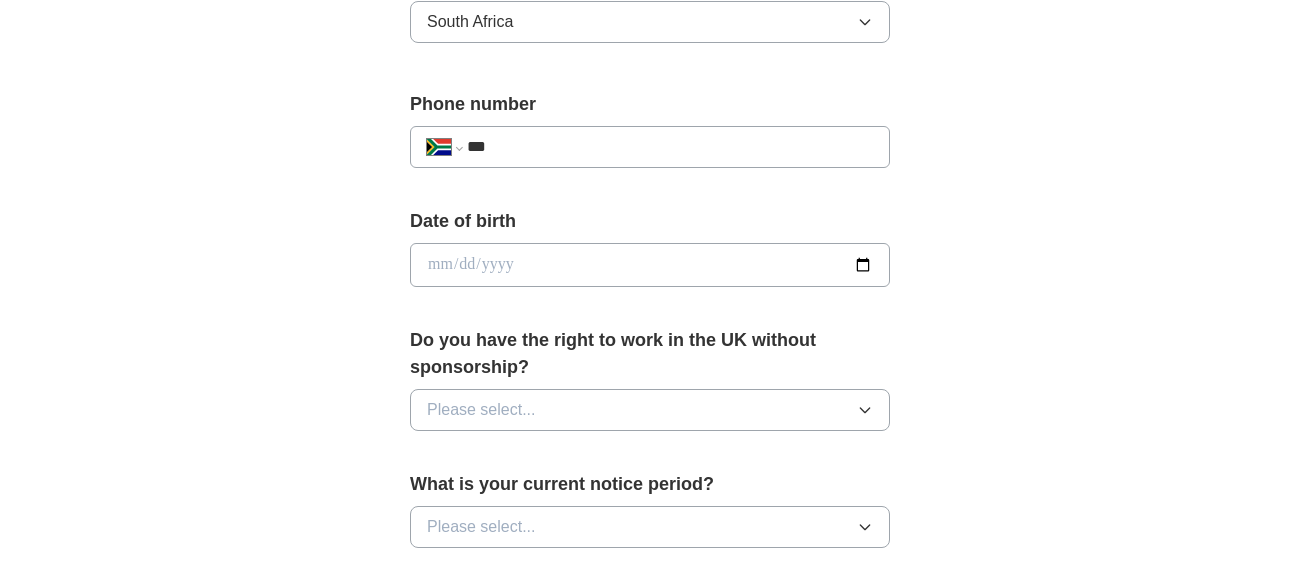 select on "**" 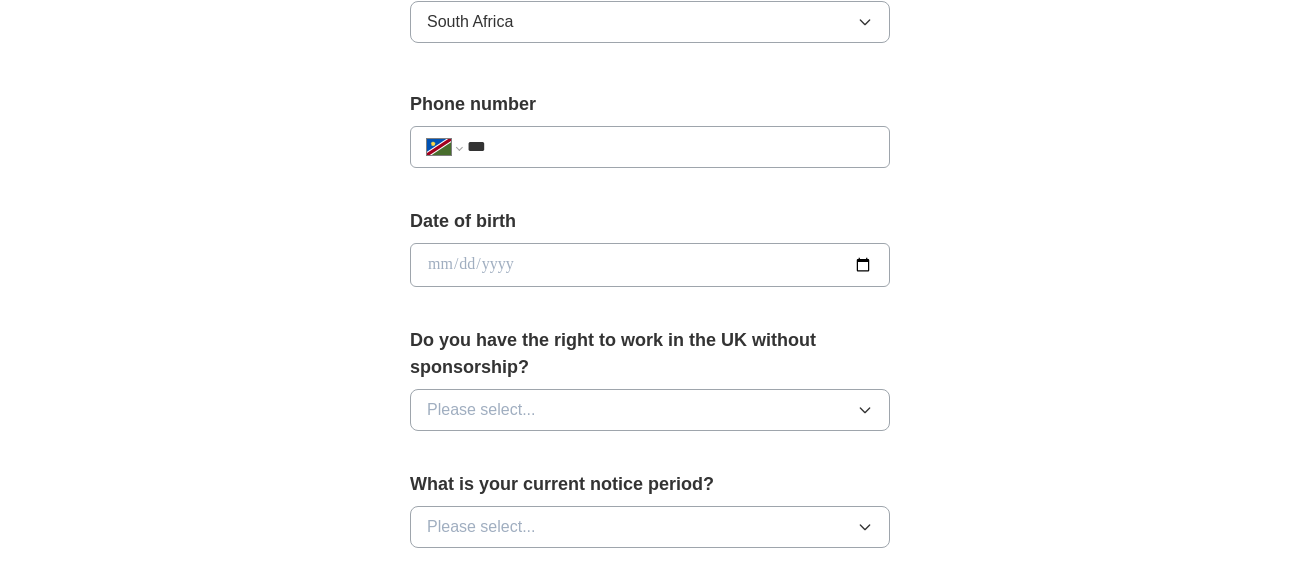 type on "**" 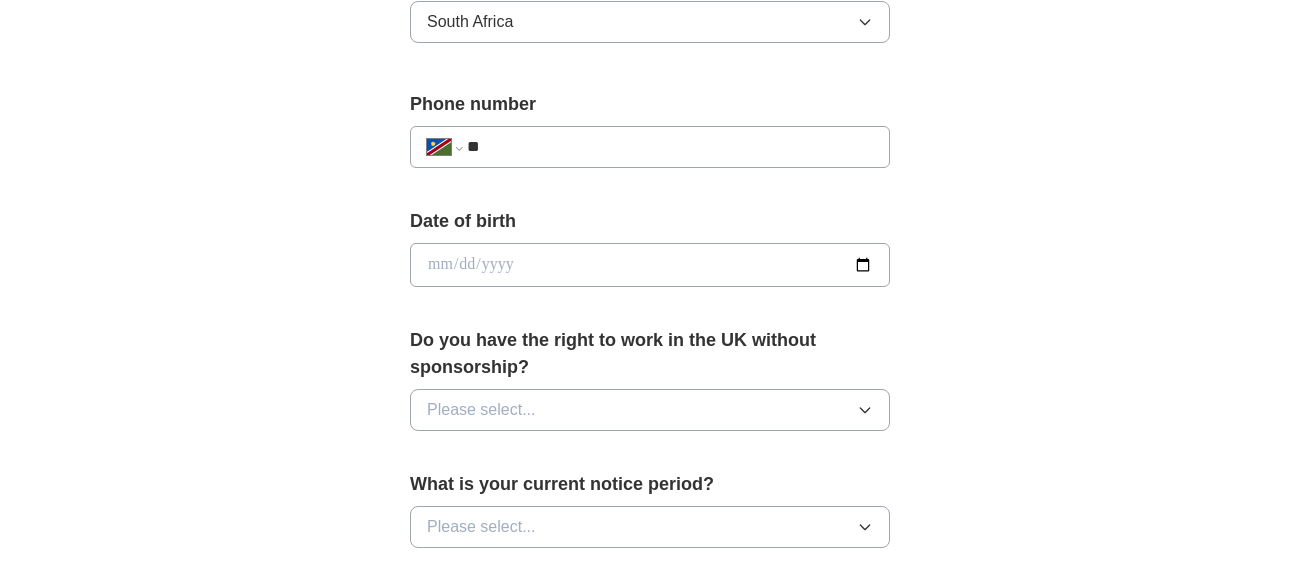 select on "**" 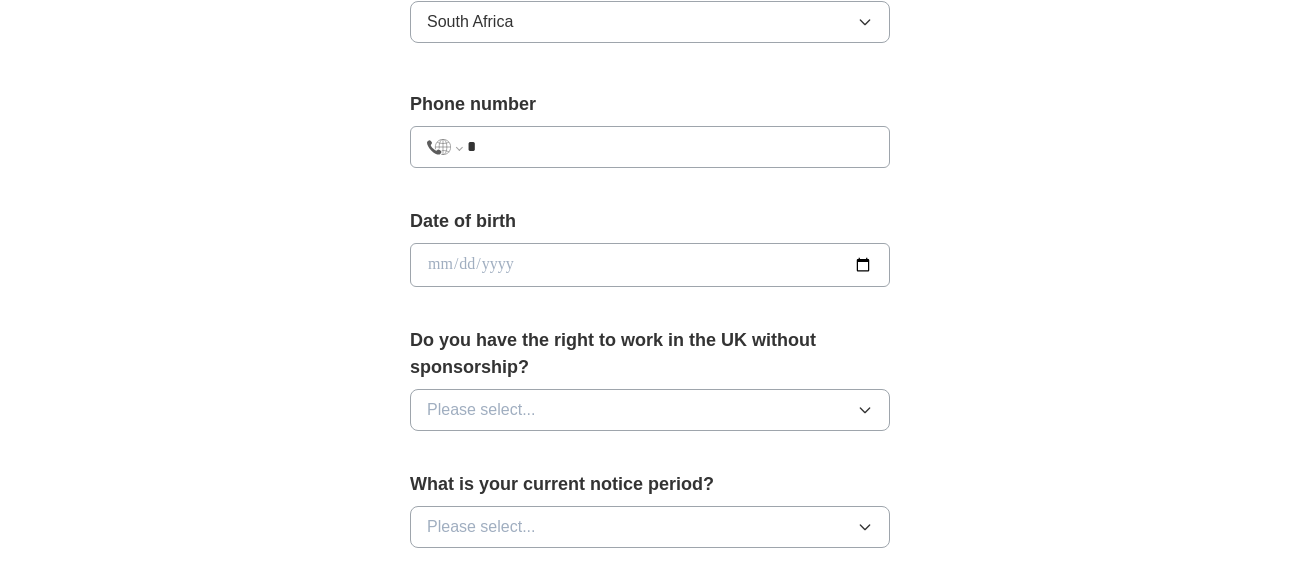 type on "**" 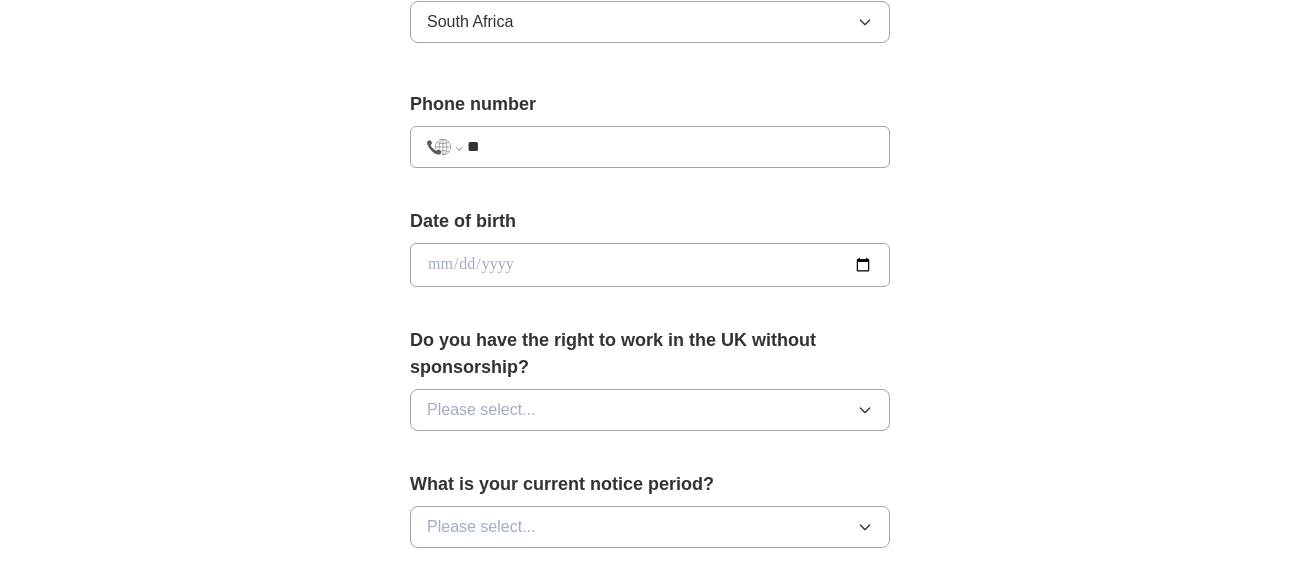 select on "**" 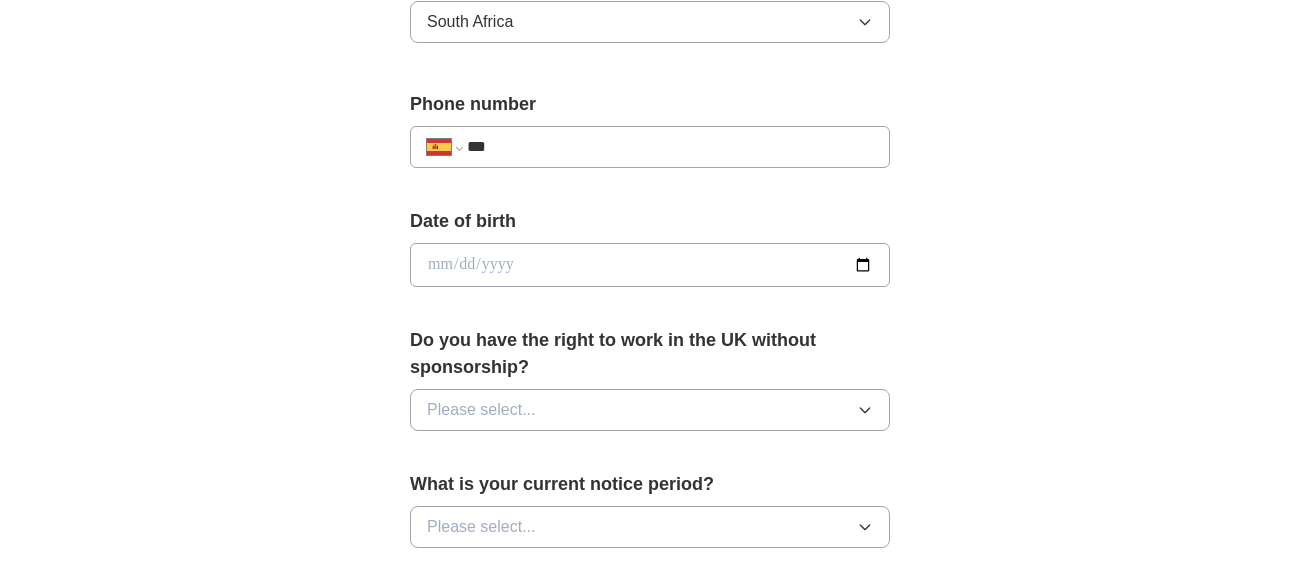type on "**" 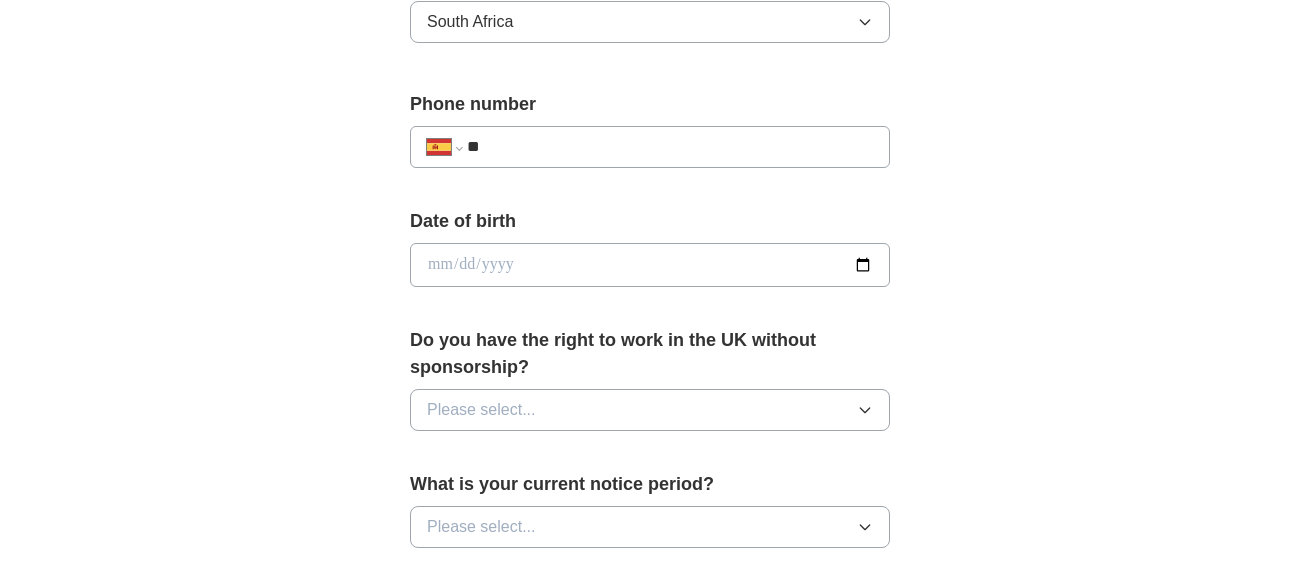 select on "**" 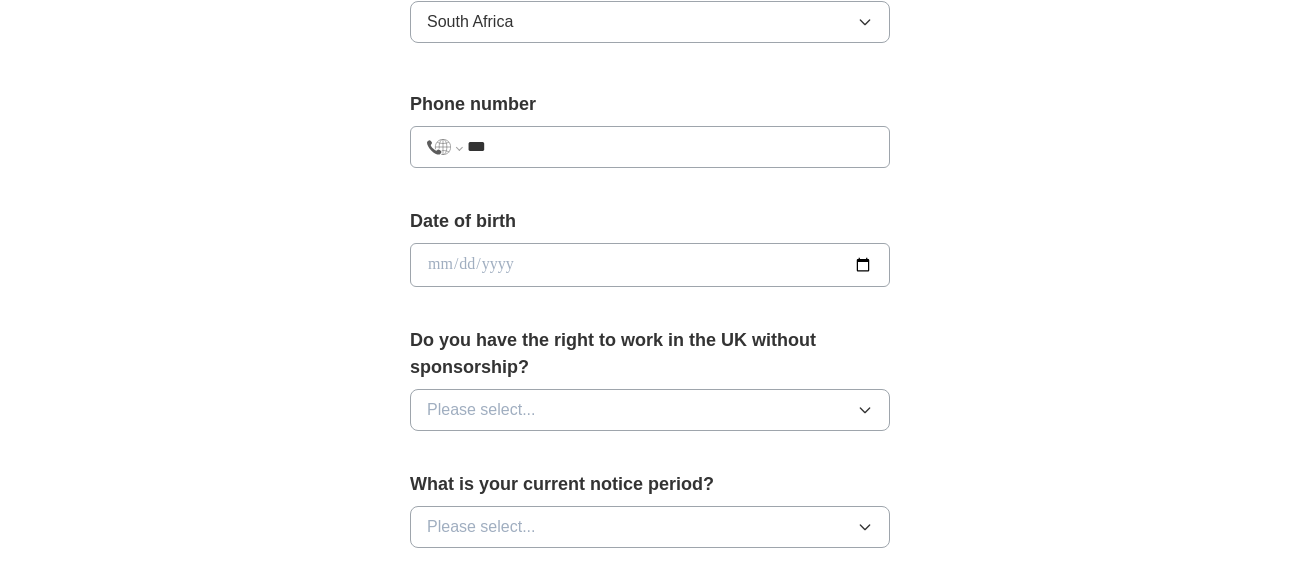 type on "**" 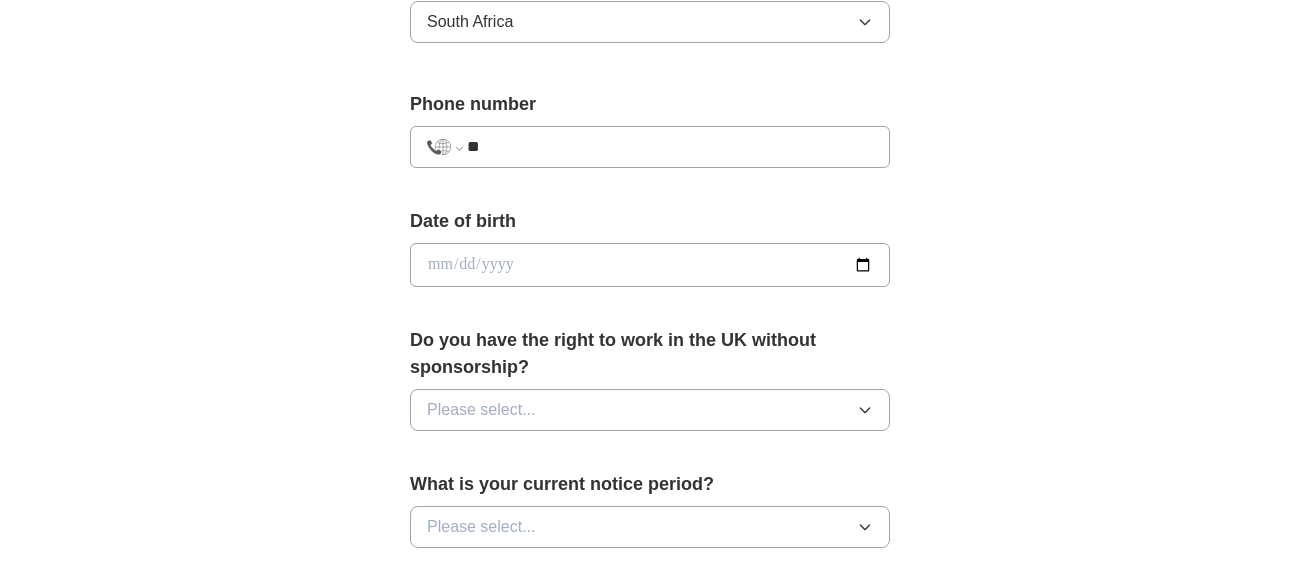select on "**" 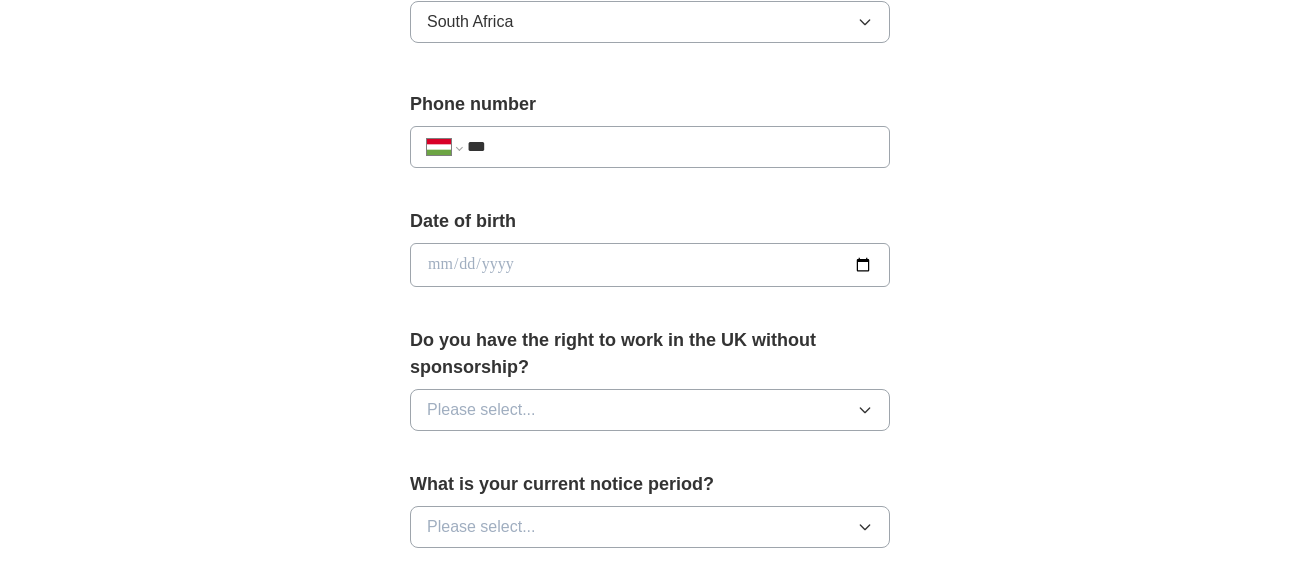 type on "**" 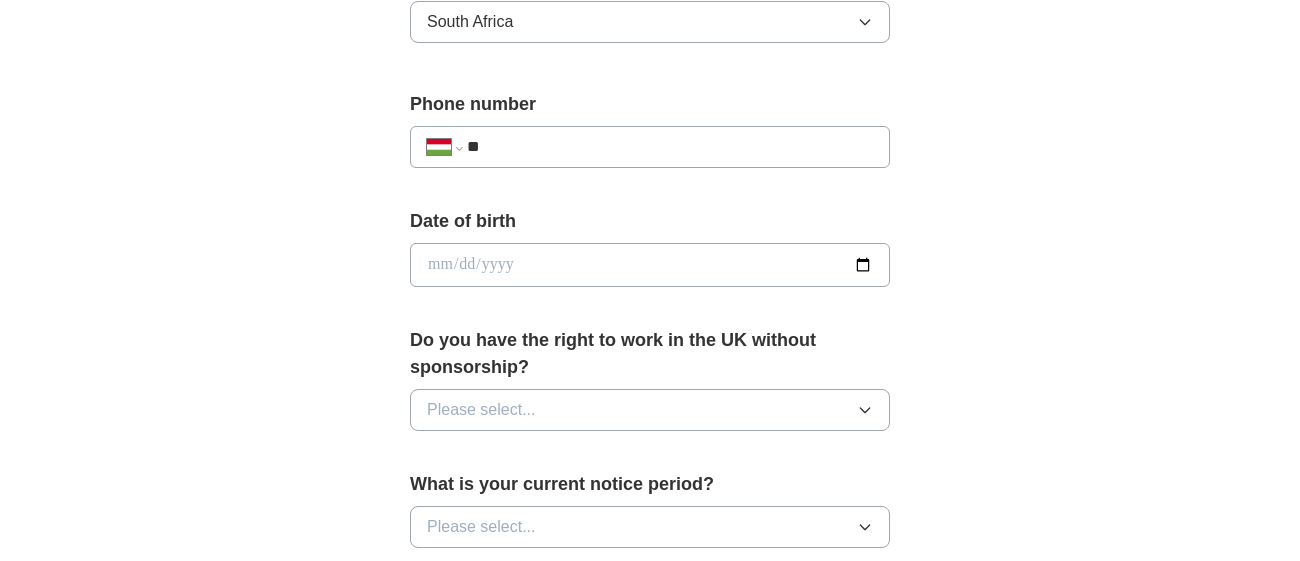 select on "**" 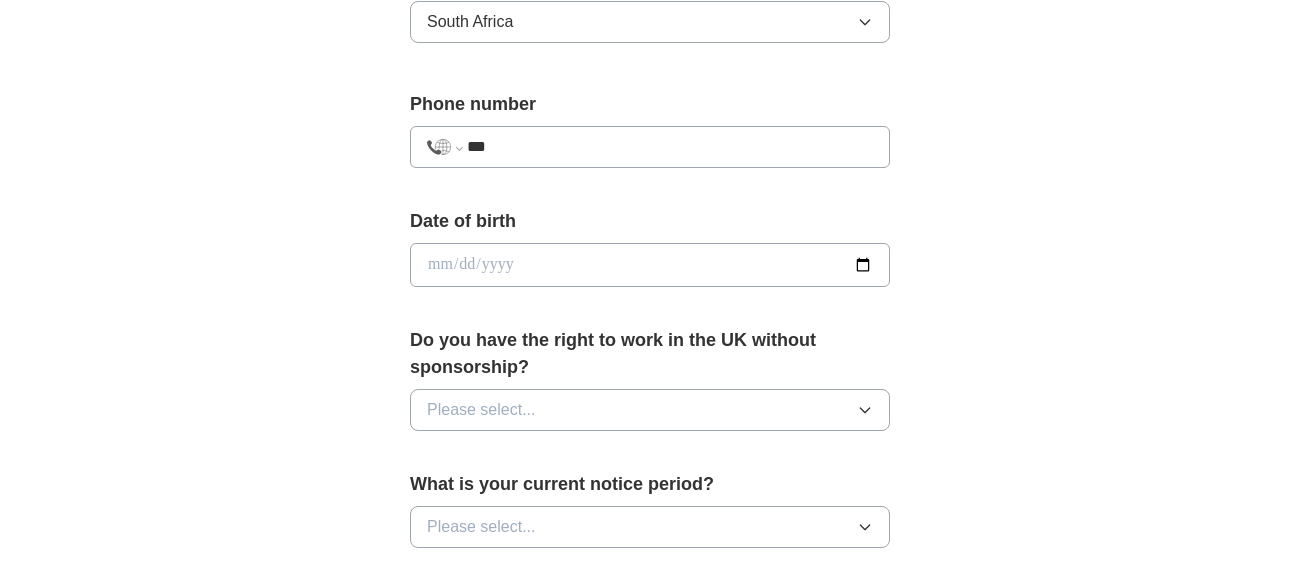 type on "**" 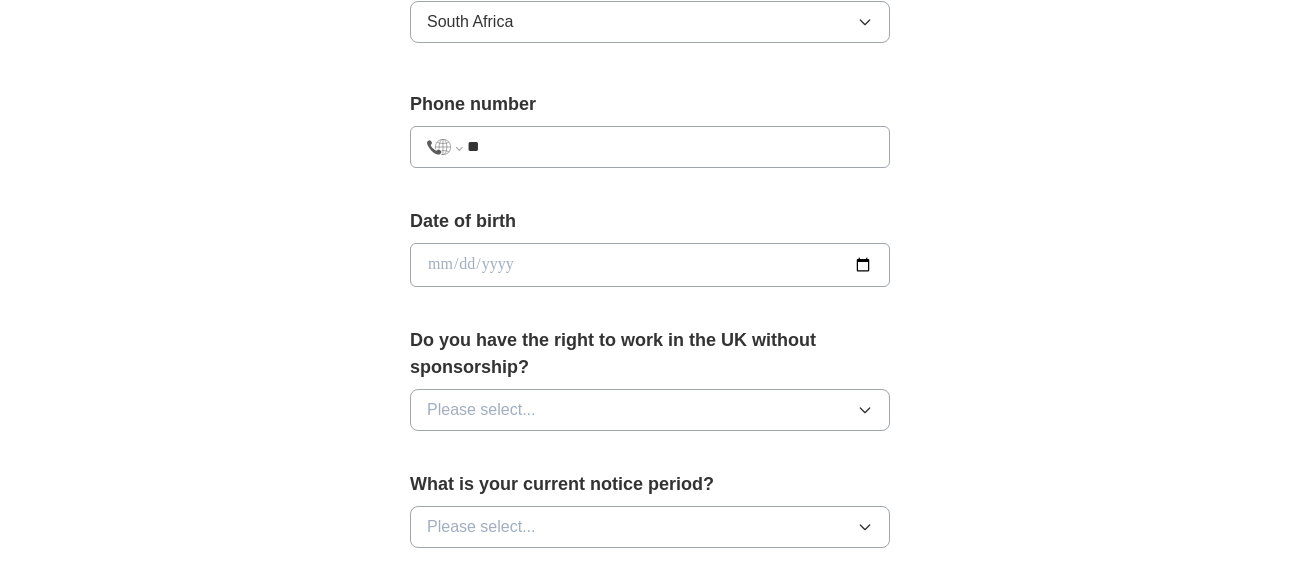 select on "**" 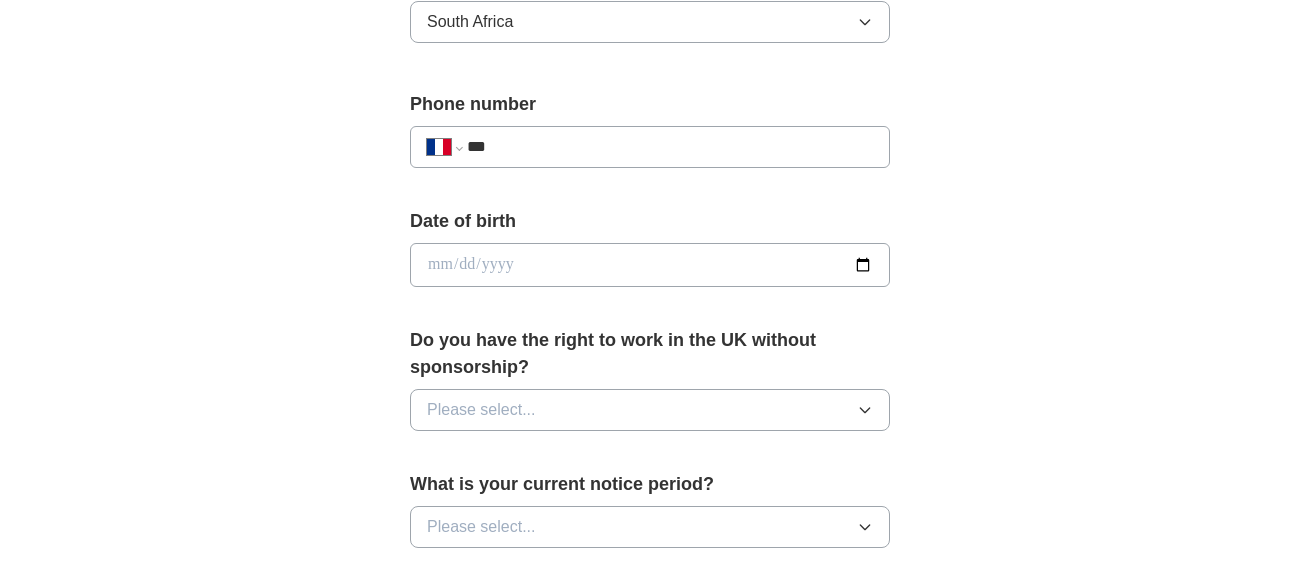 type on "**" 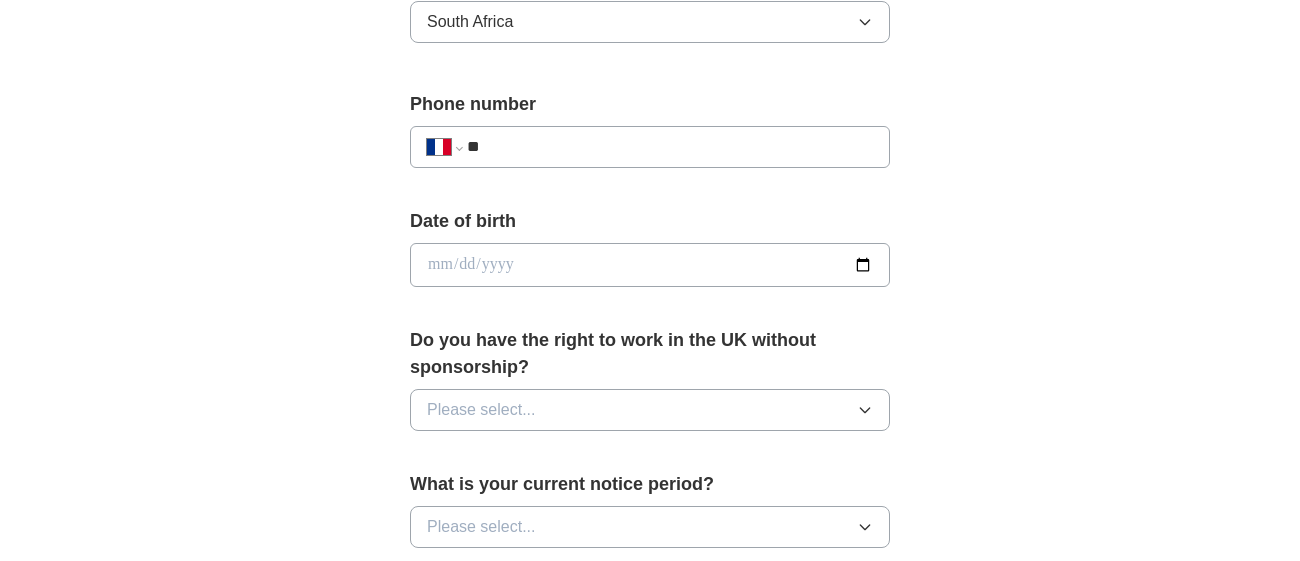 select on "**" 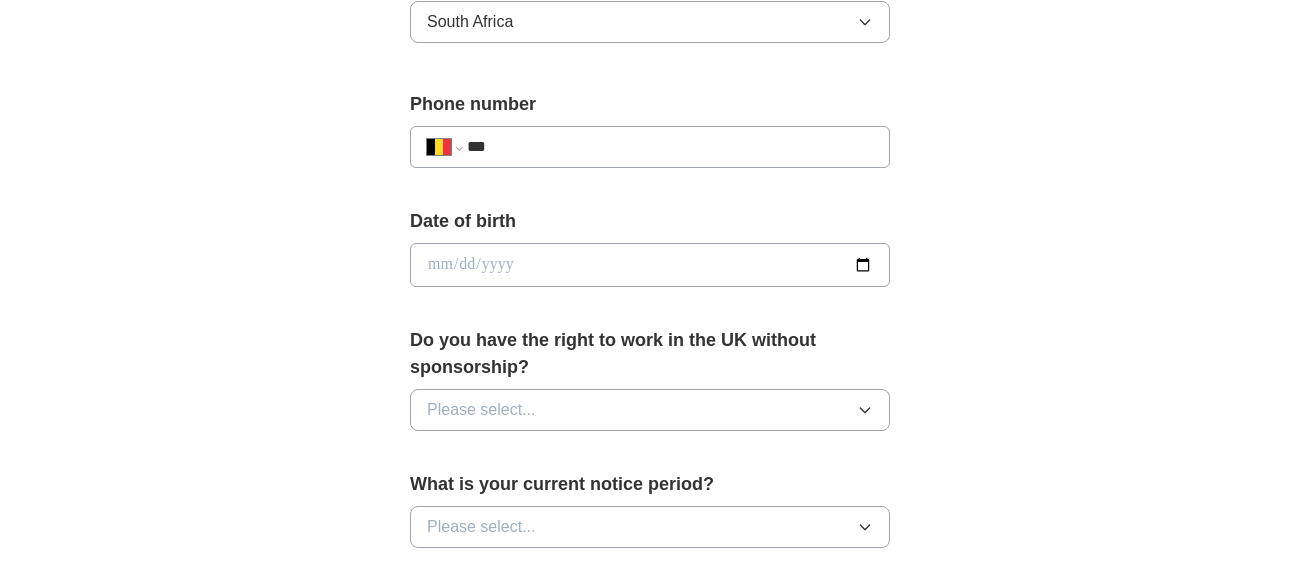 type on "**" 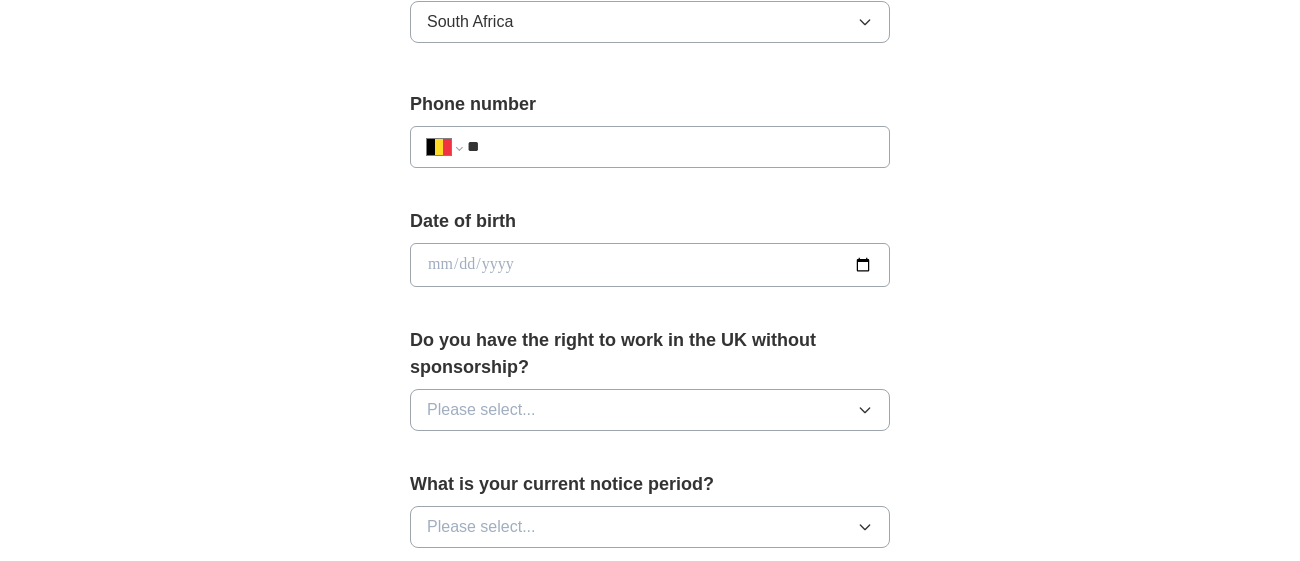 select on "**" 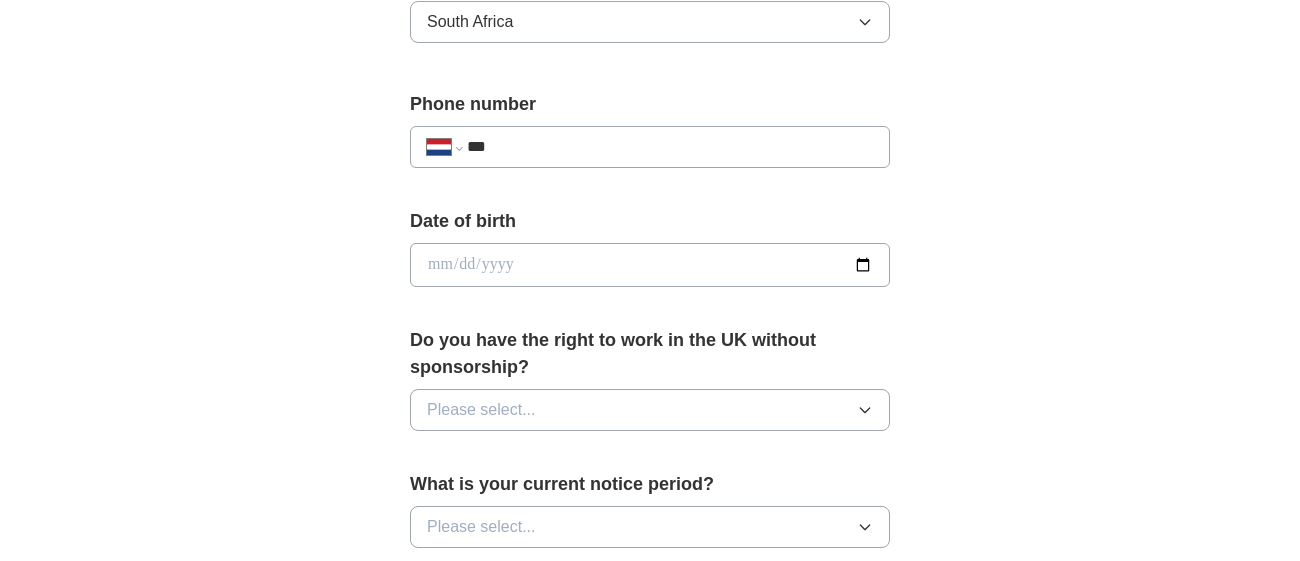 type on "**" 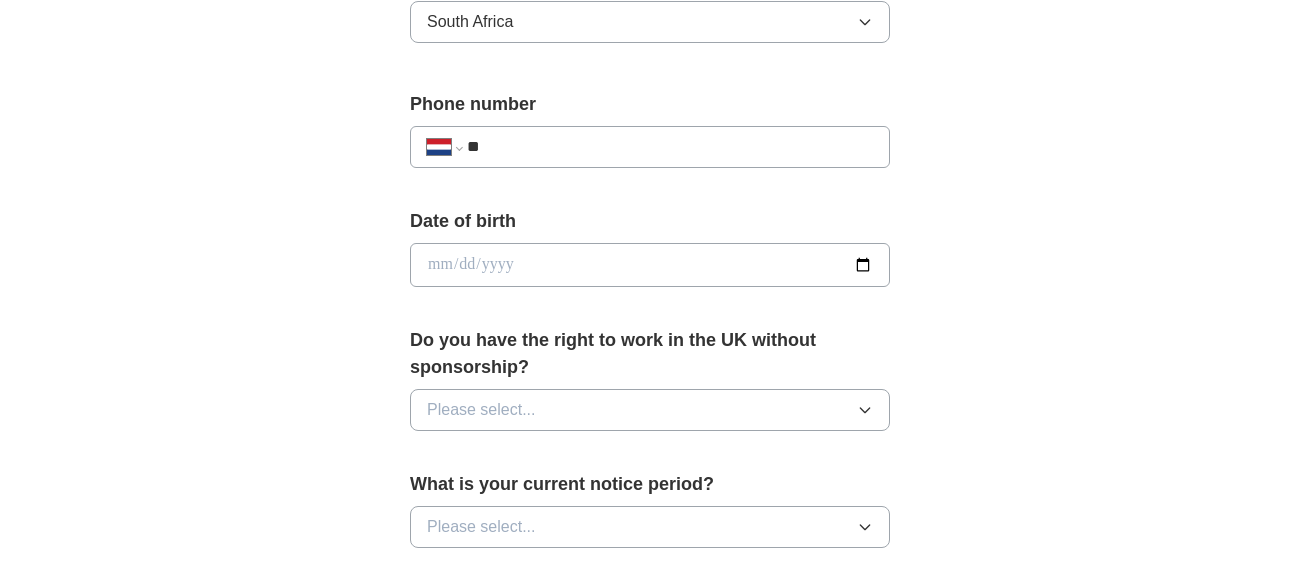 select on "**" 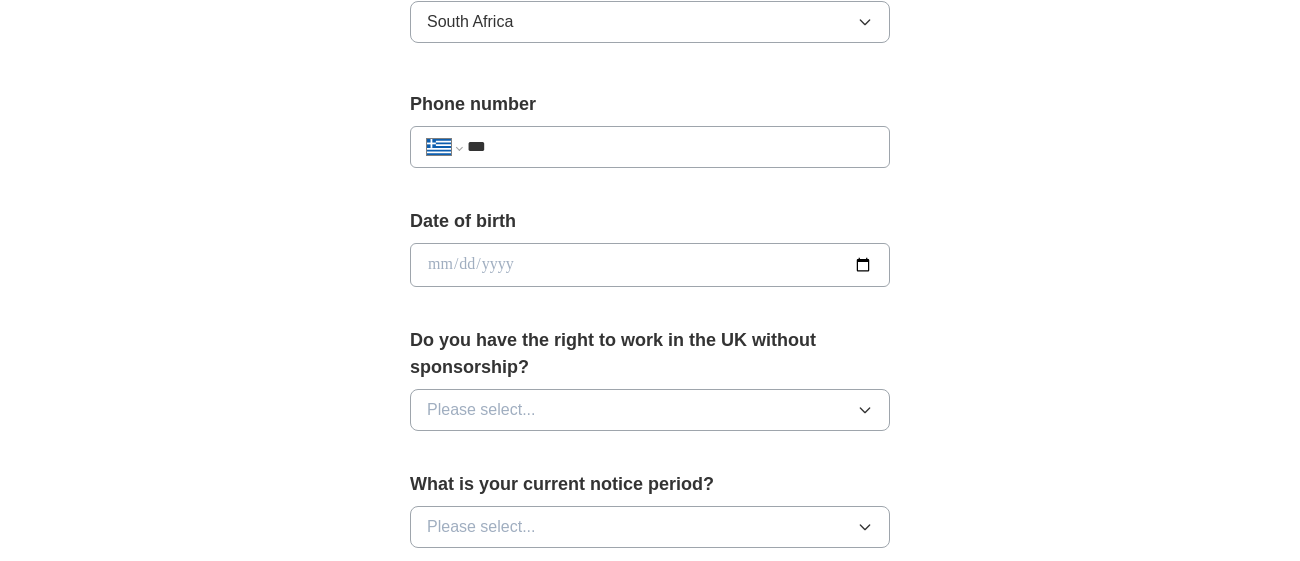 type on "**" 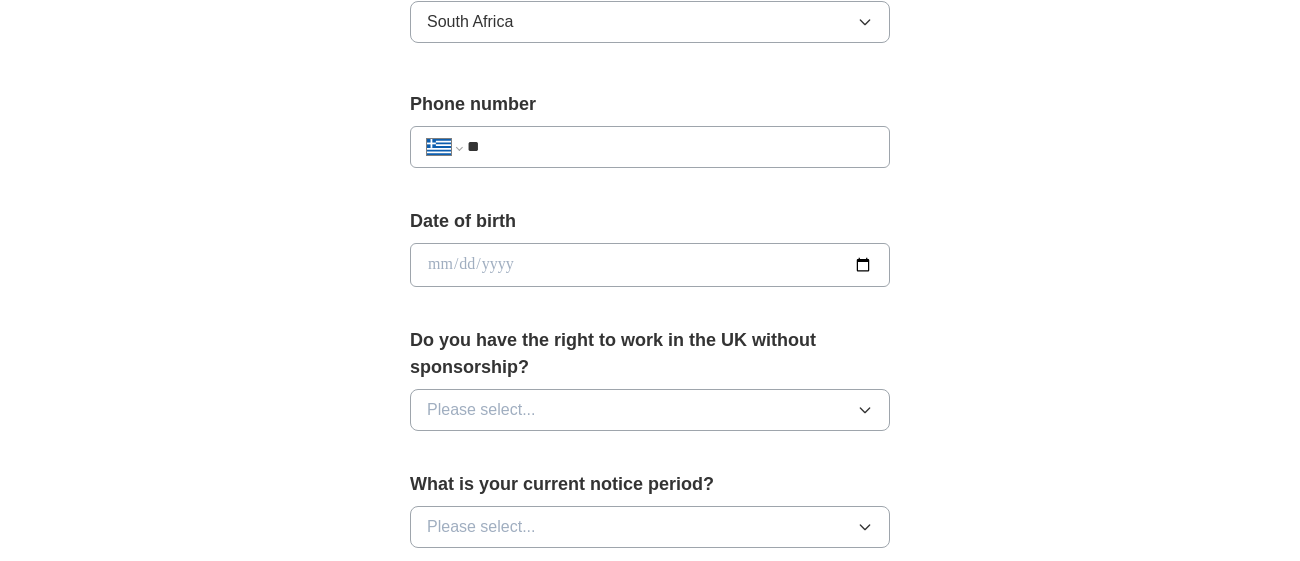 select on "**" 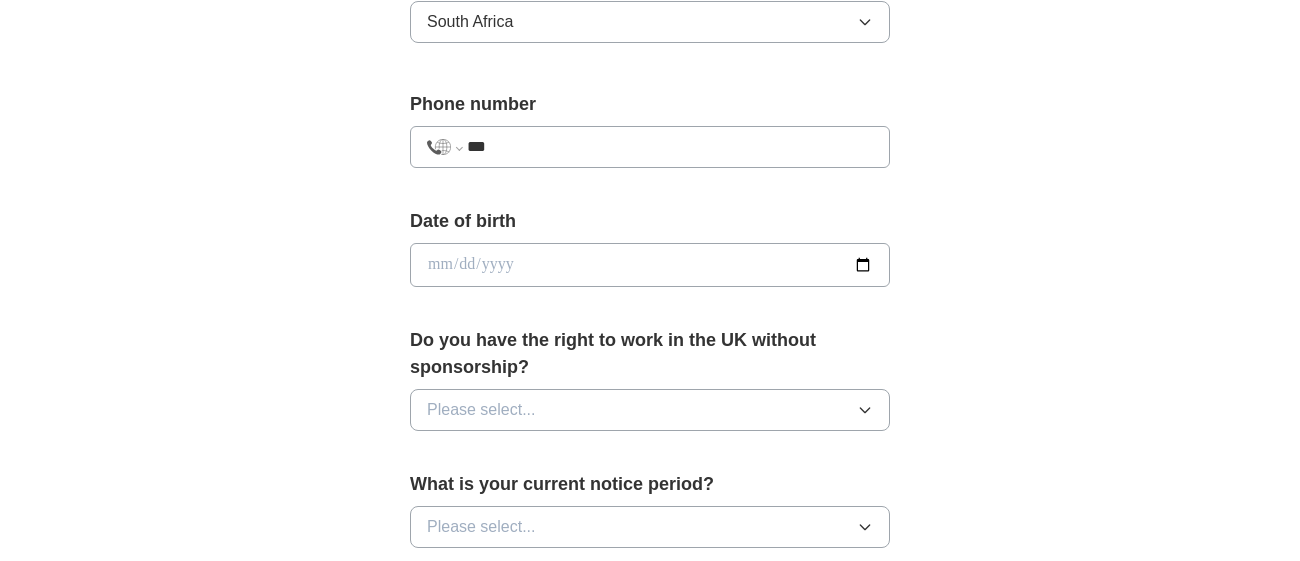 type on "**" 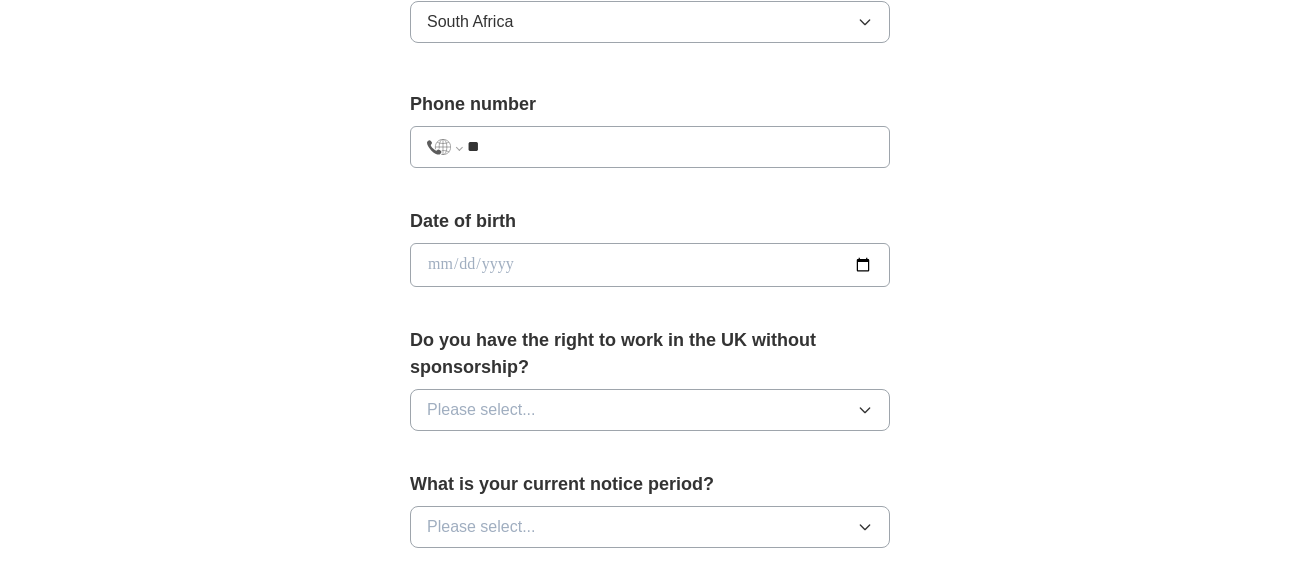 select on "**" 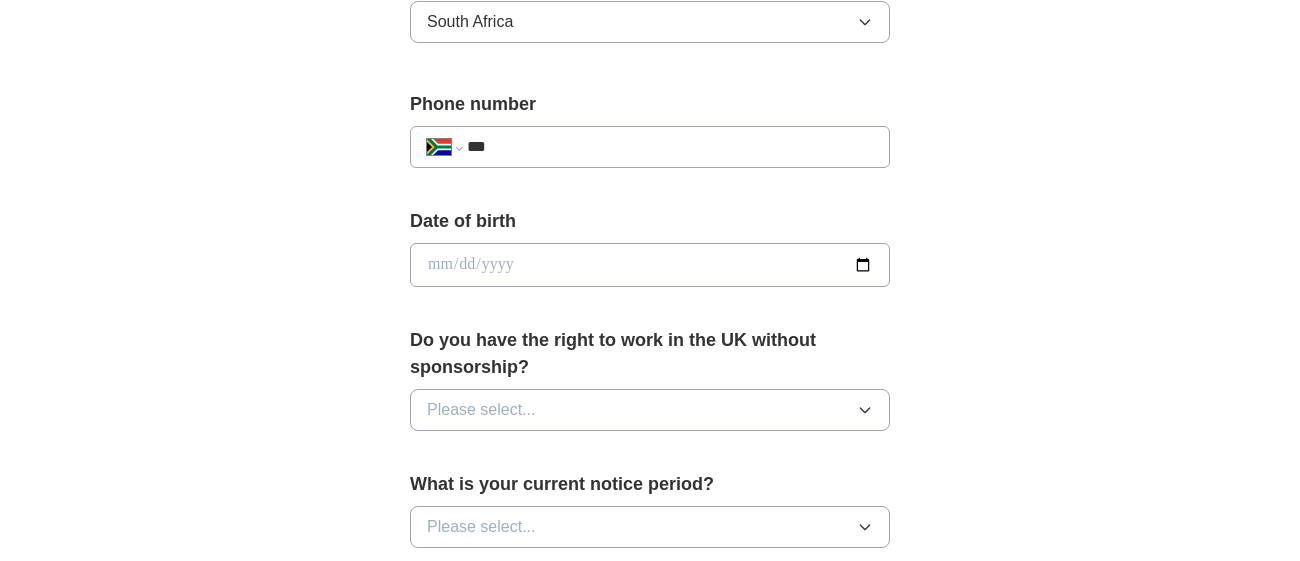 type on "**" 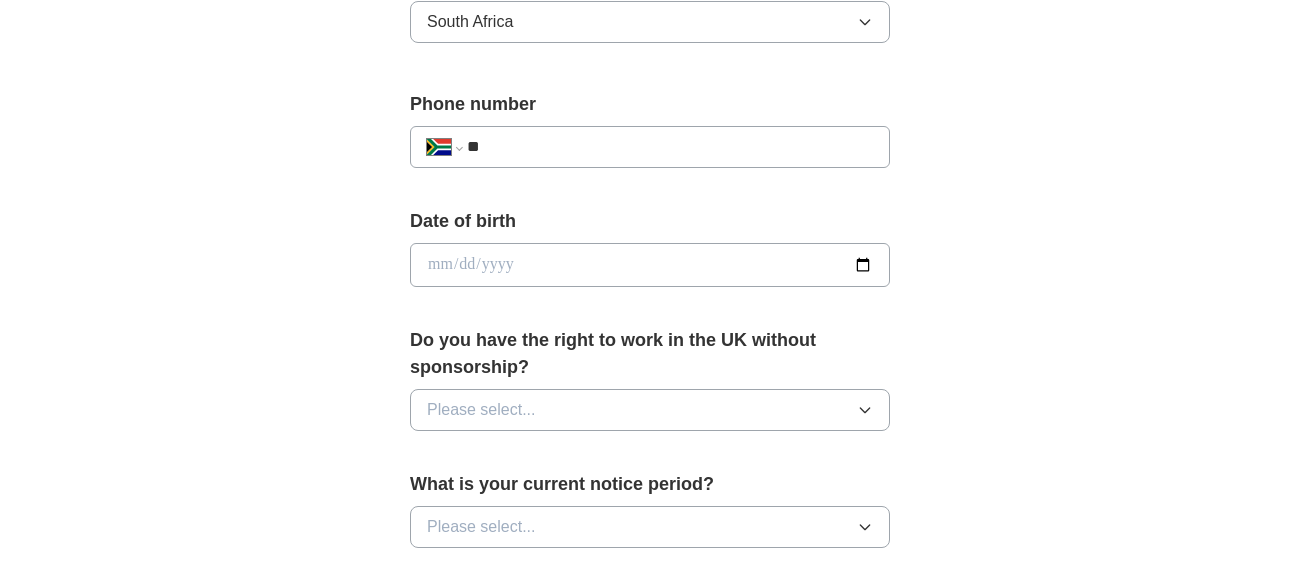 select on "**" 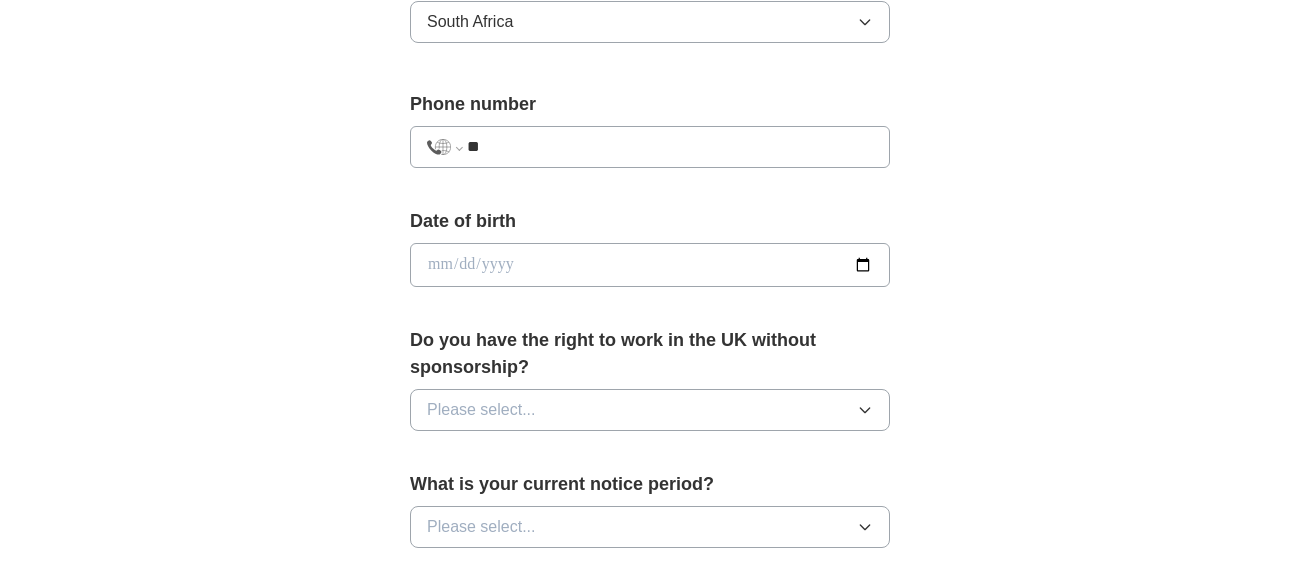type on "***" 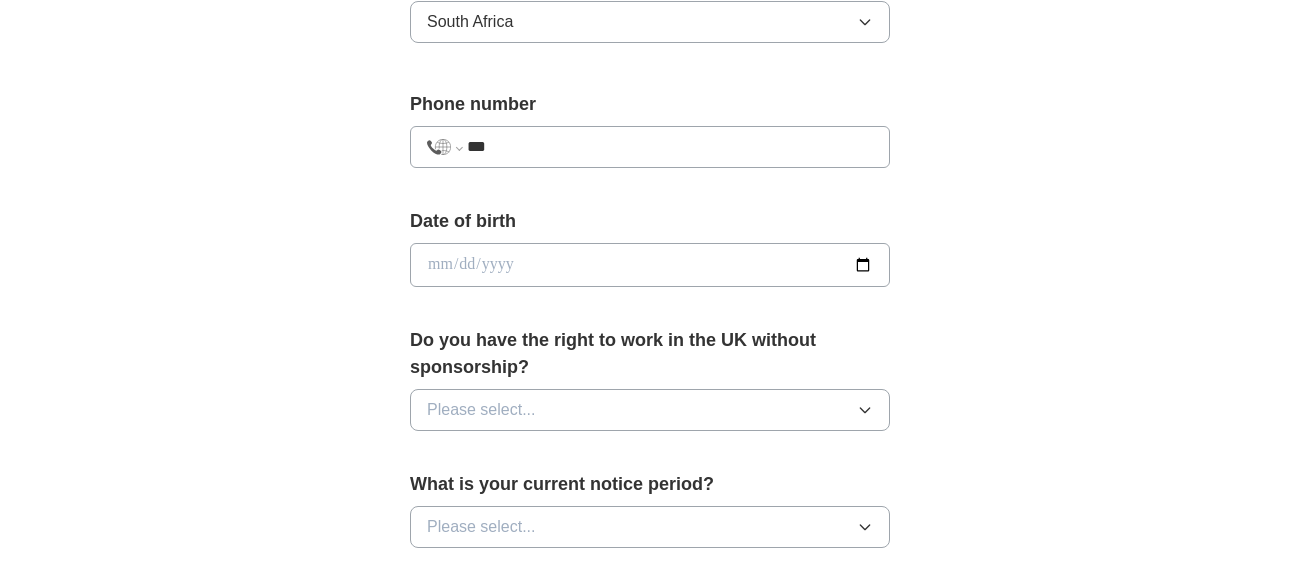 select on "**" 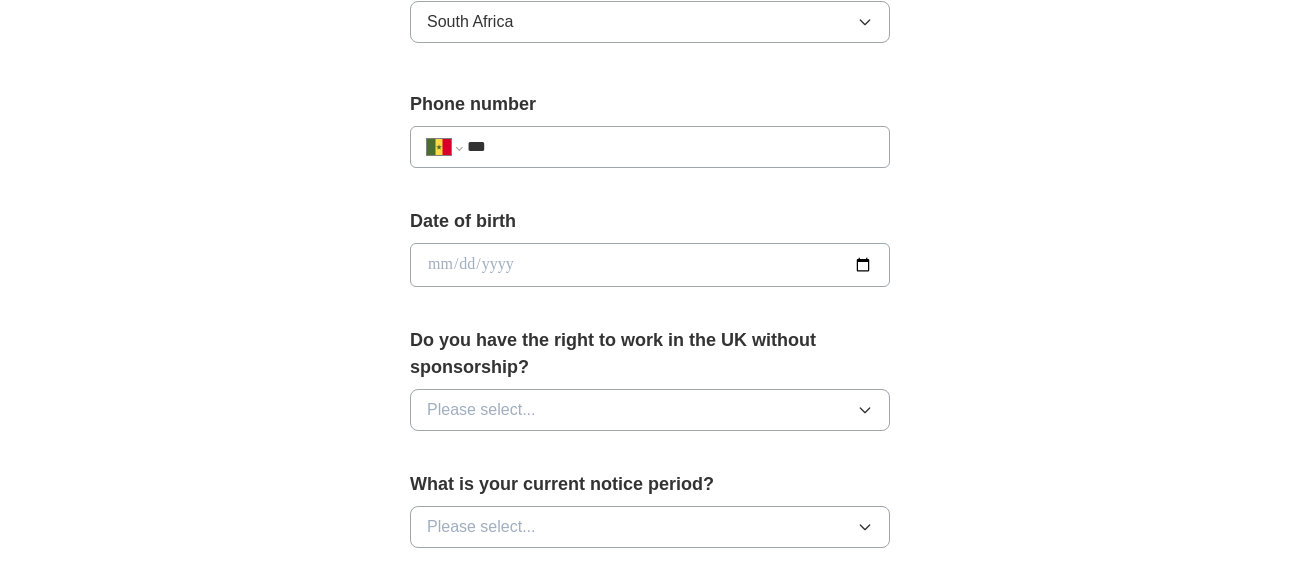 type on "**" 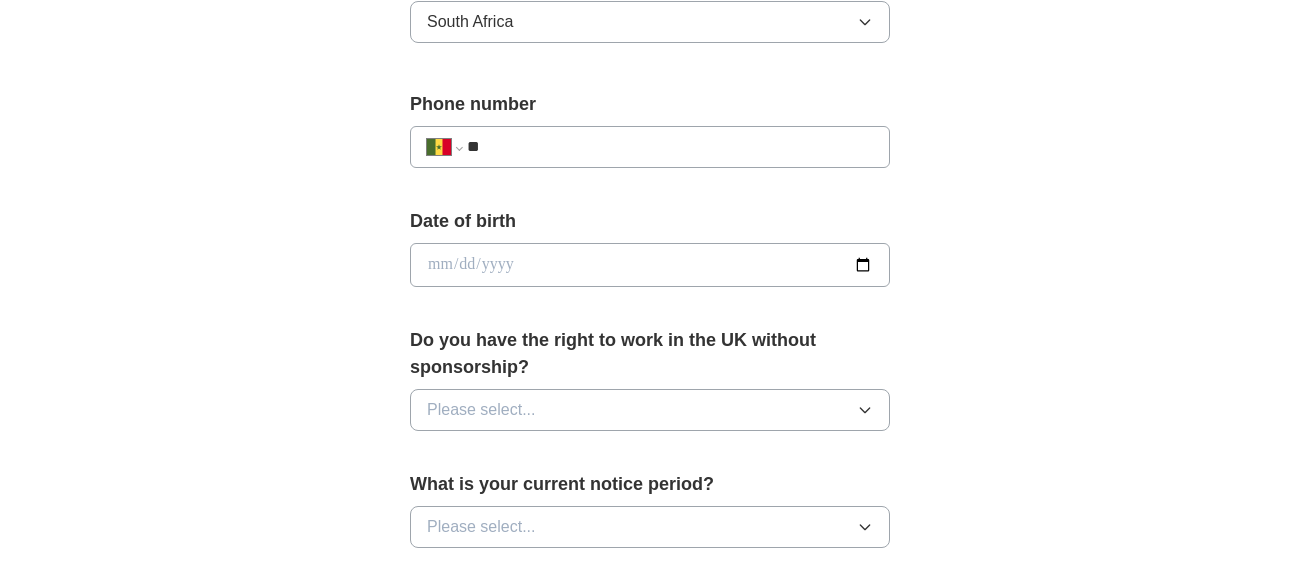 select on "**" 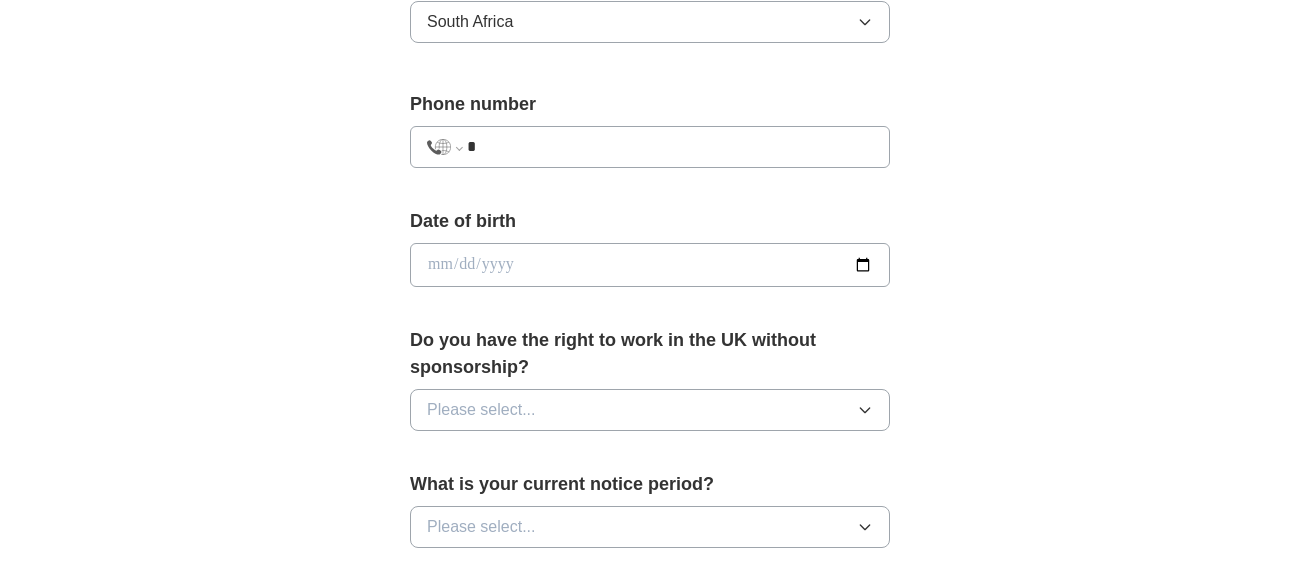 type on "**" 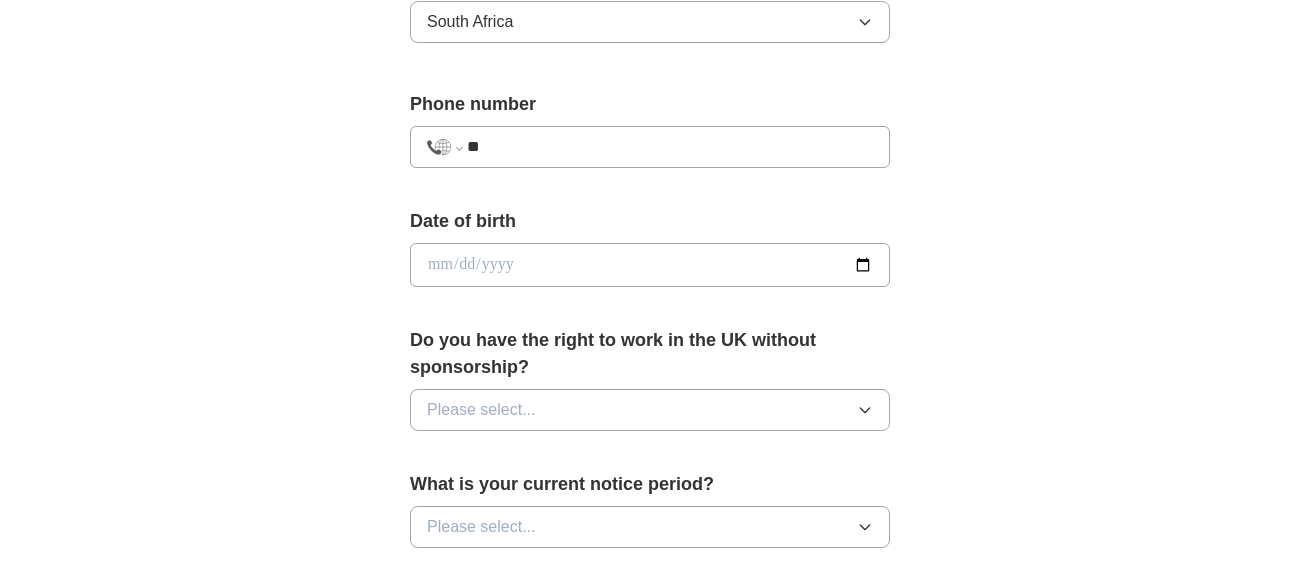 select on "**" 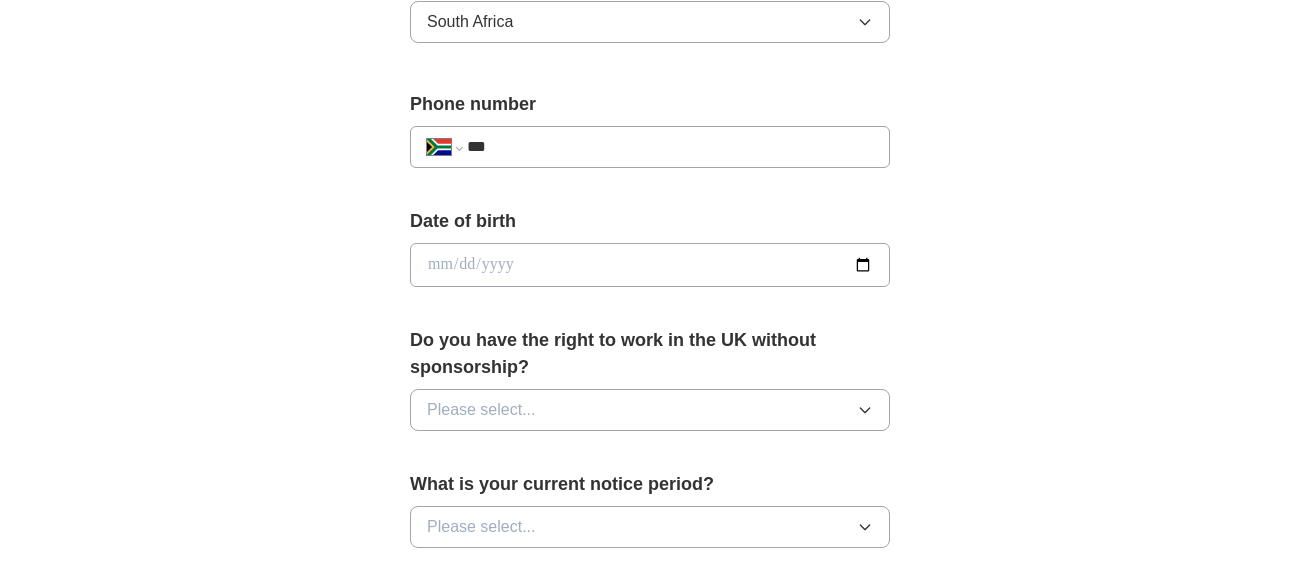 type on "**" 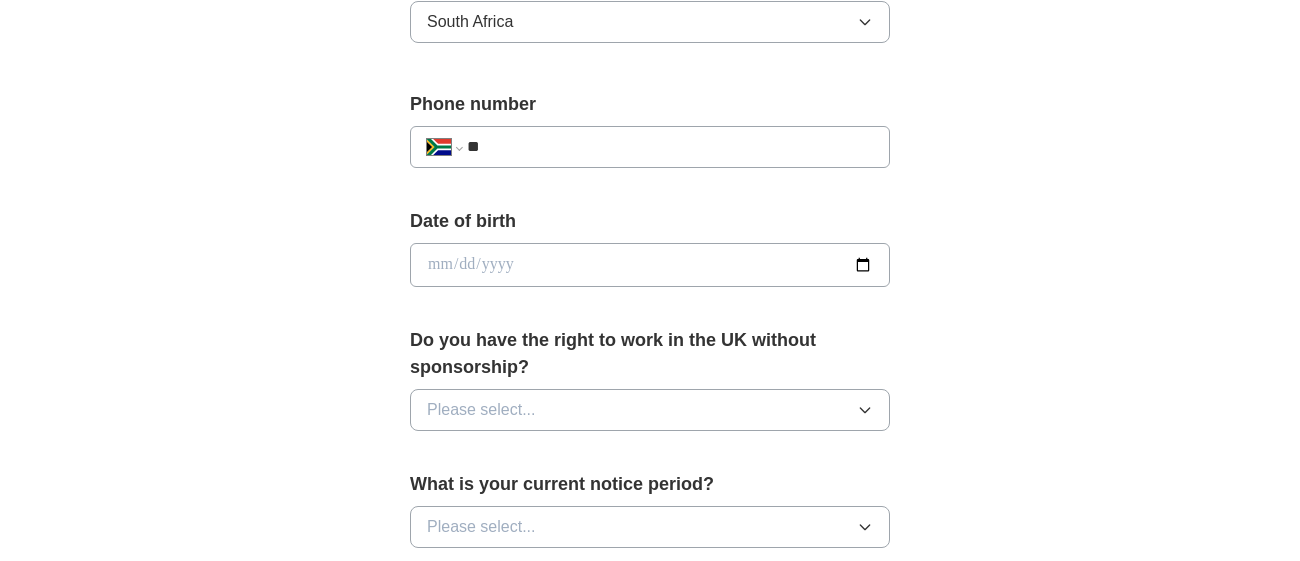 select on "**" 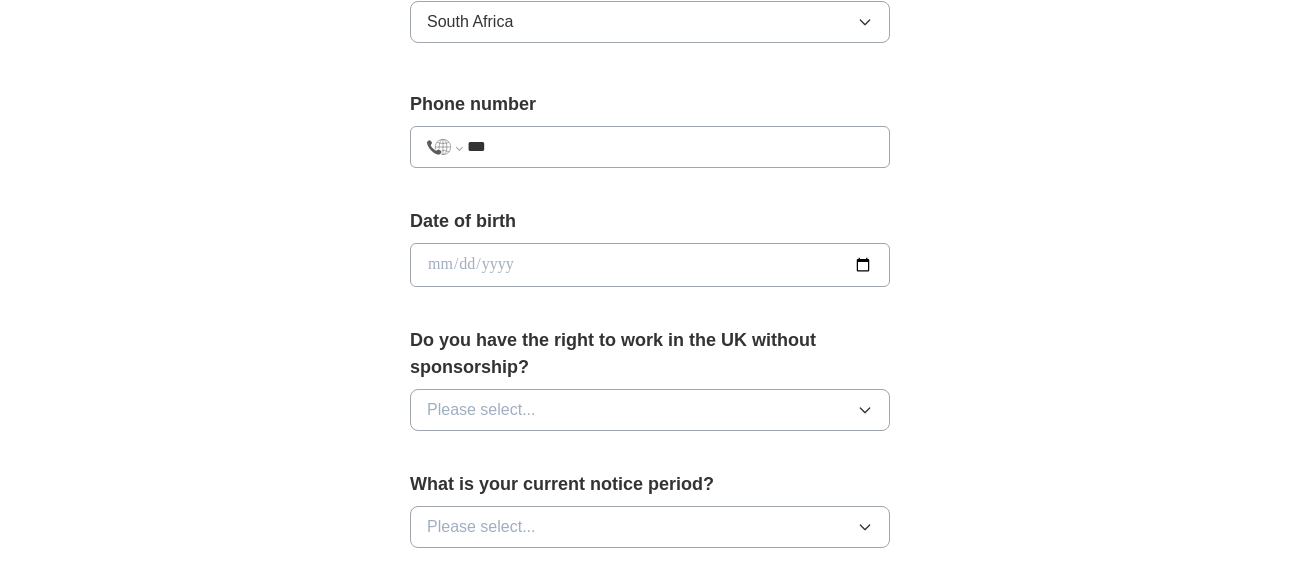 type on "**" 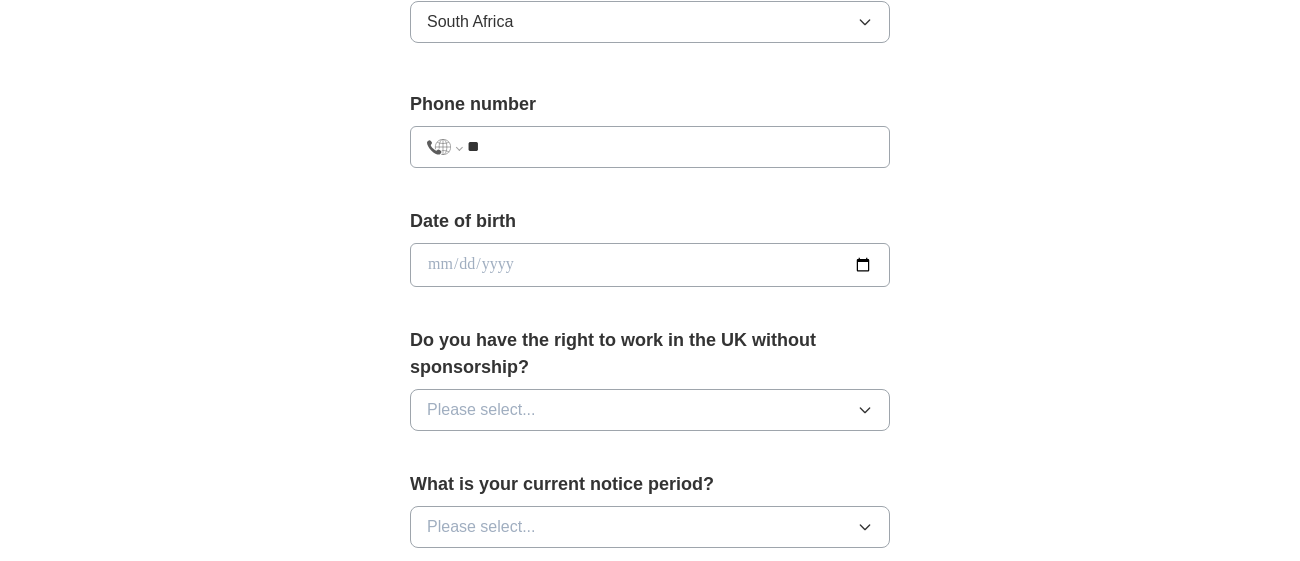 select on "**" 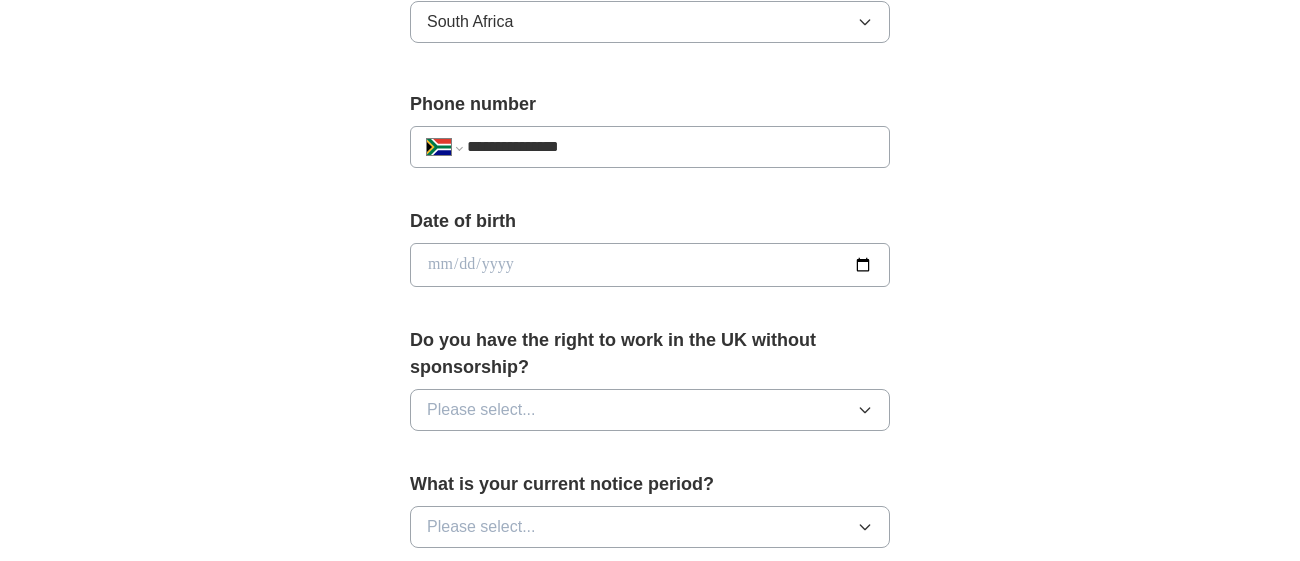 type on "**********" 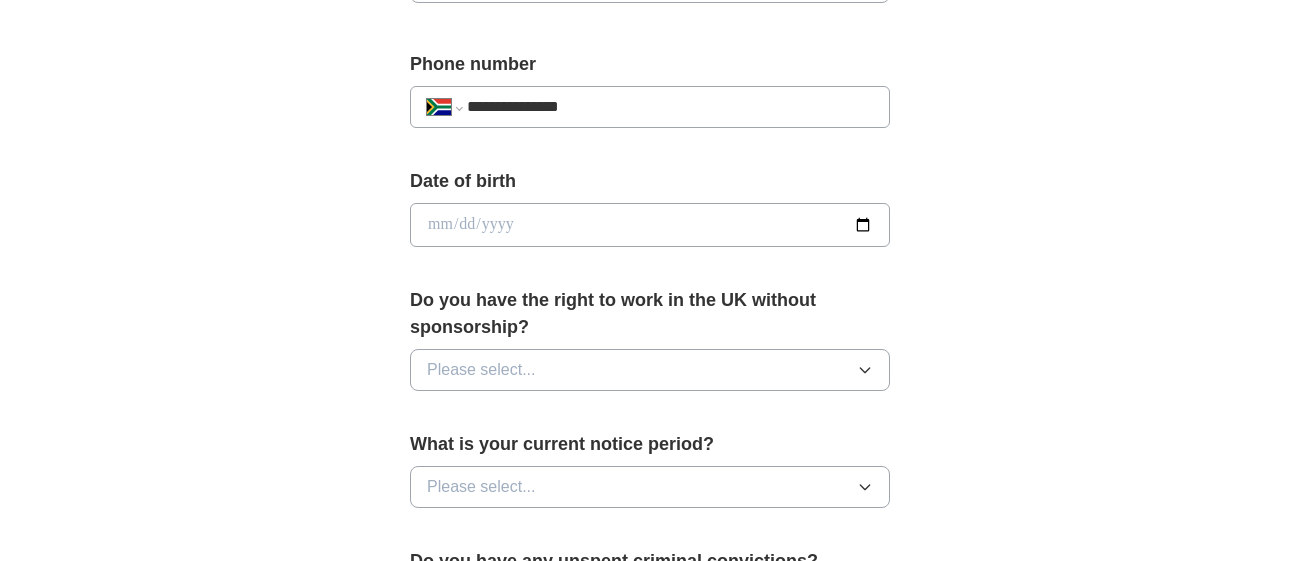 click on "**********" at bounding box center [650, 199] 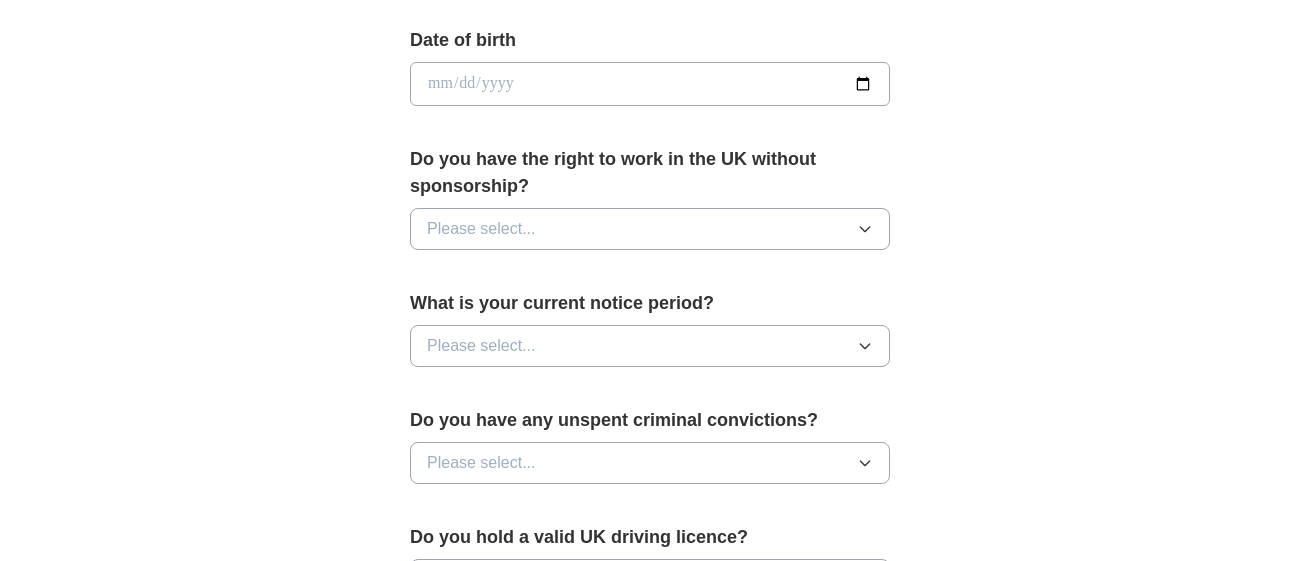 scroll, scrollTop: 919, scrollLeft: 0, axis: vertical 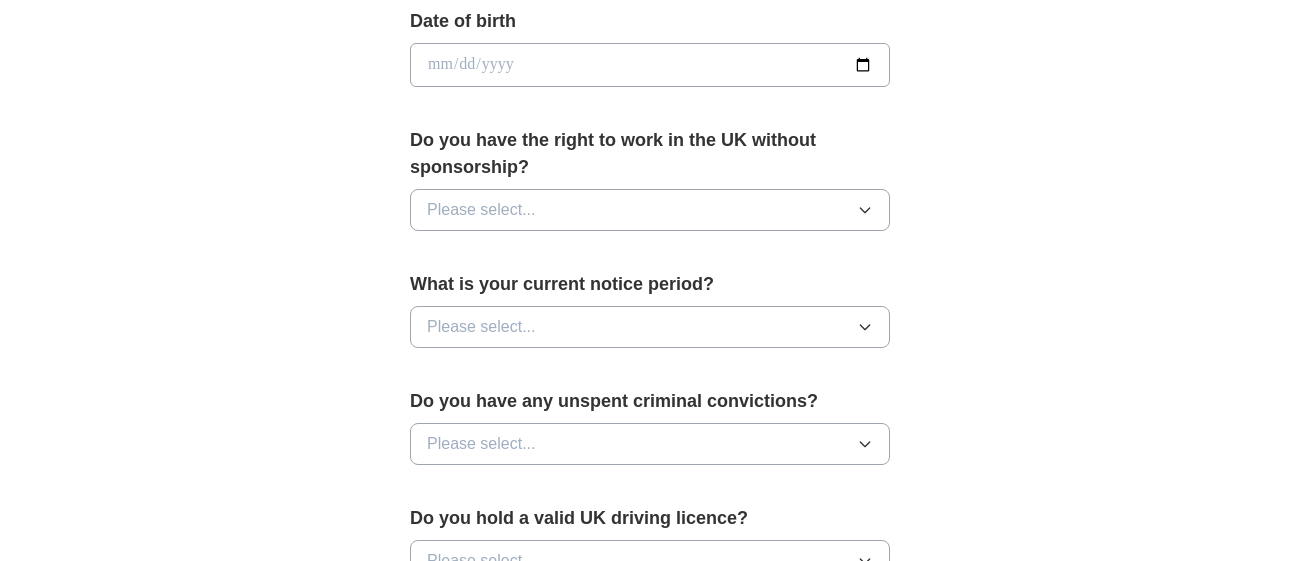 click at bounding box center (650, 65) 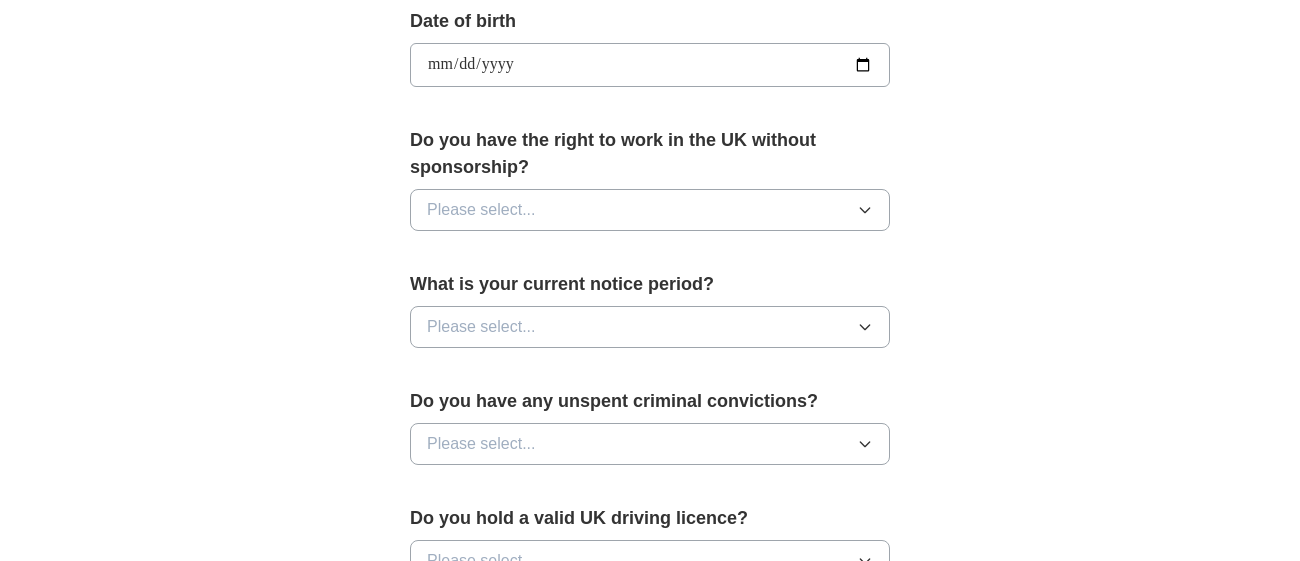 type on "**********" 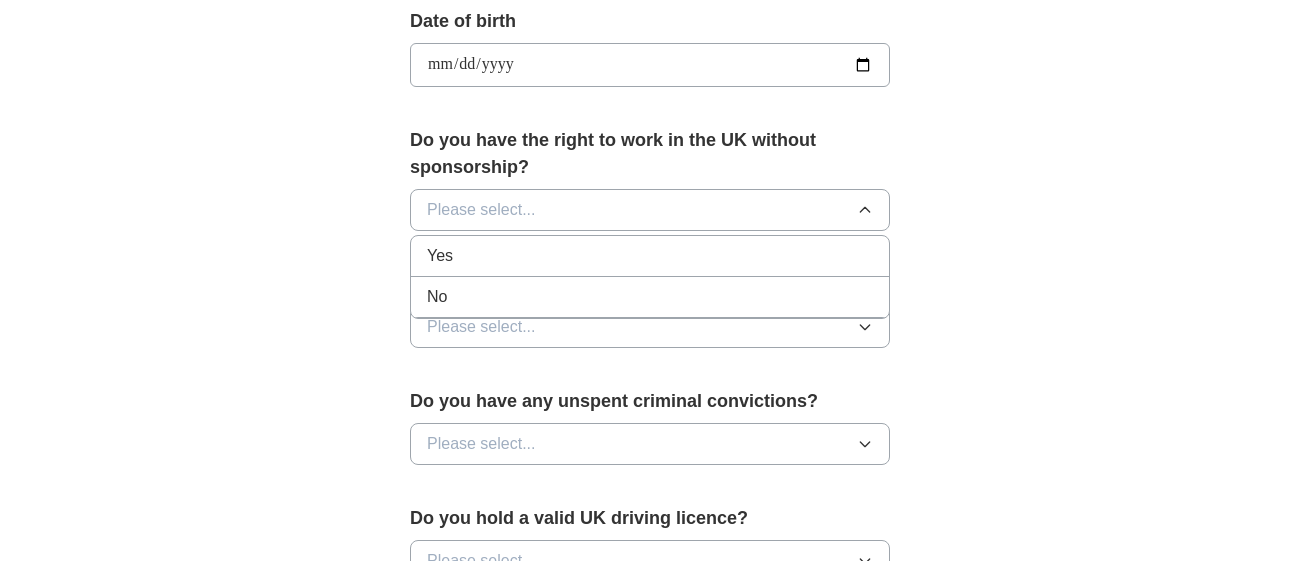 click on "No" at bounding box center (650, 297) 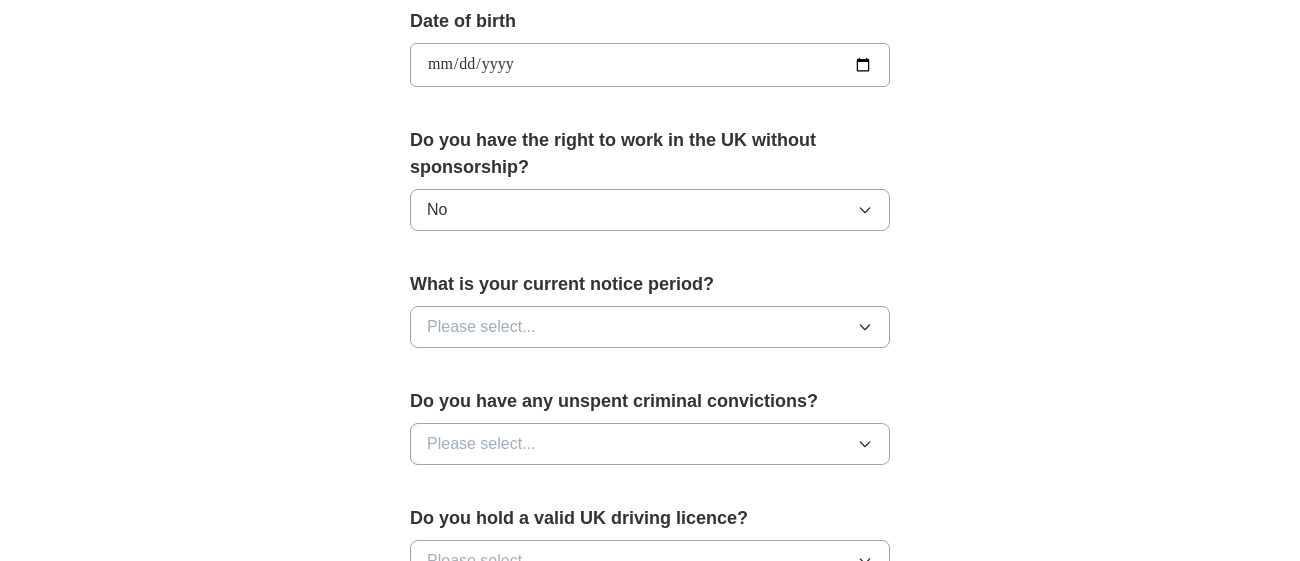 click on "Please select..." at bounding box center [481, 327] 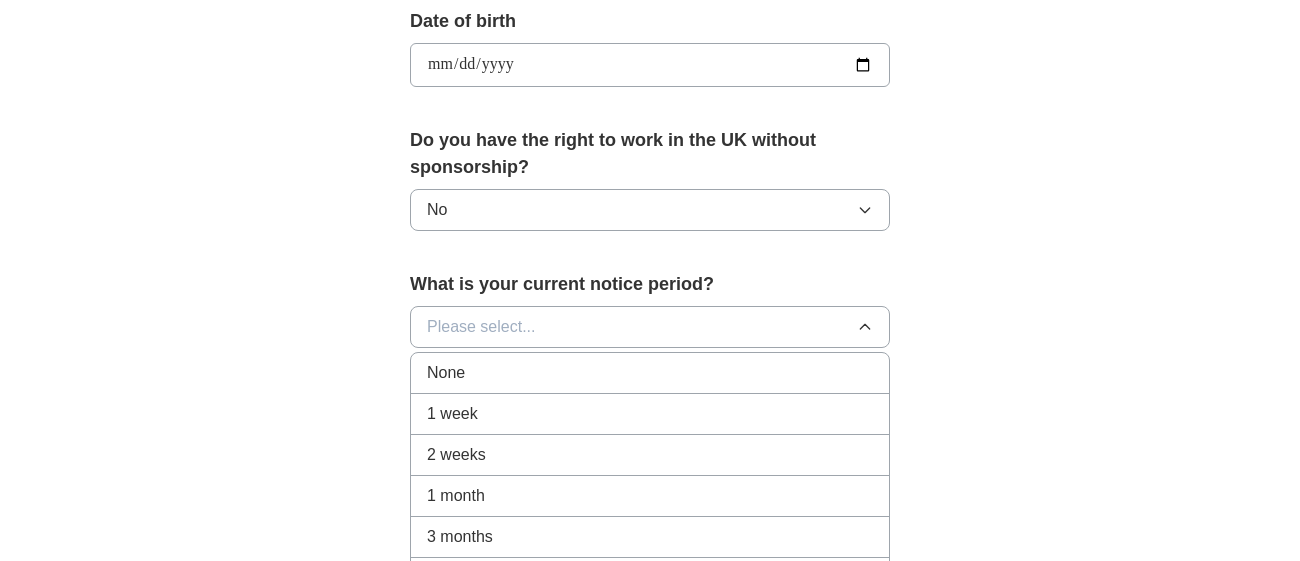 click on "3 months" at bounding box center [650, 537] 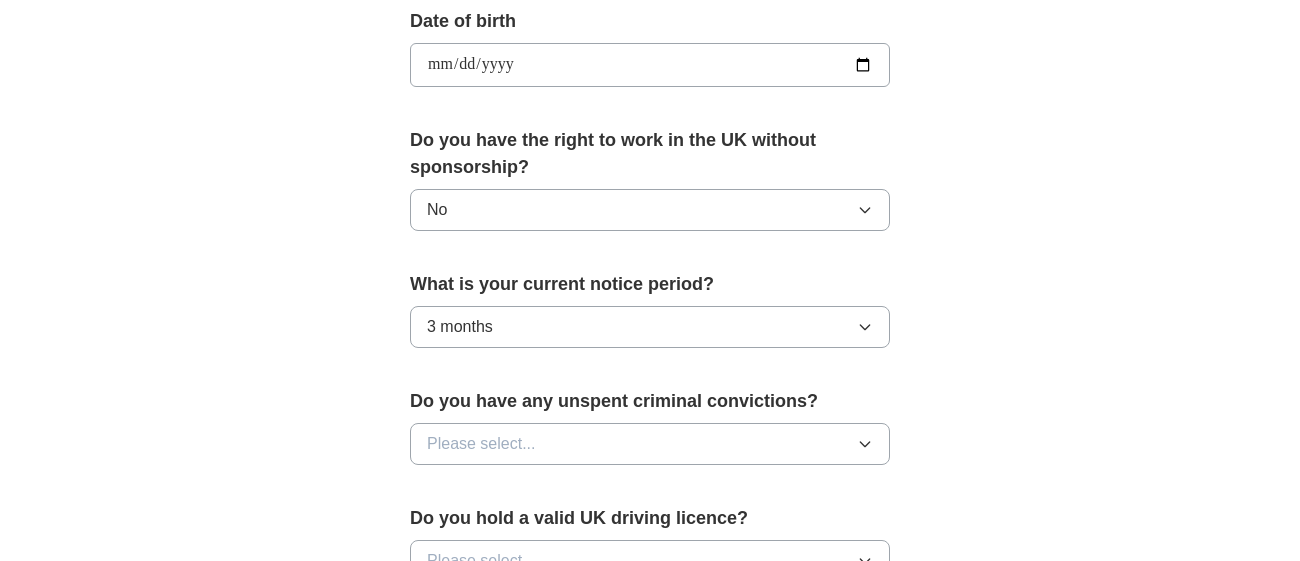click on "Please select..." at bounding box center [481, 444] 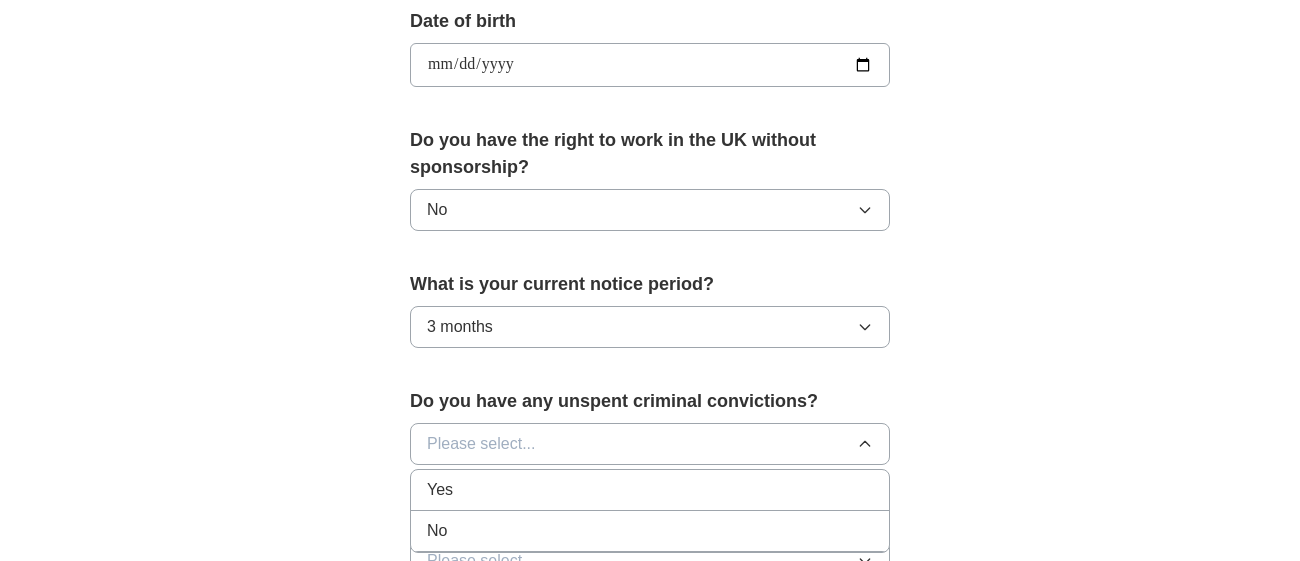 click on "No" at bounding box center (650, 531) 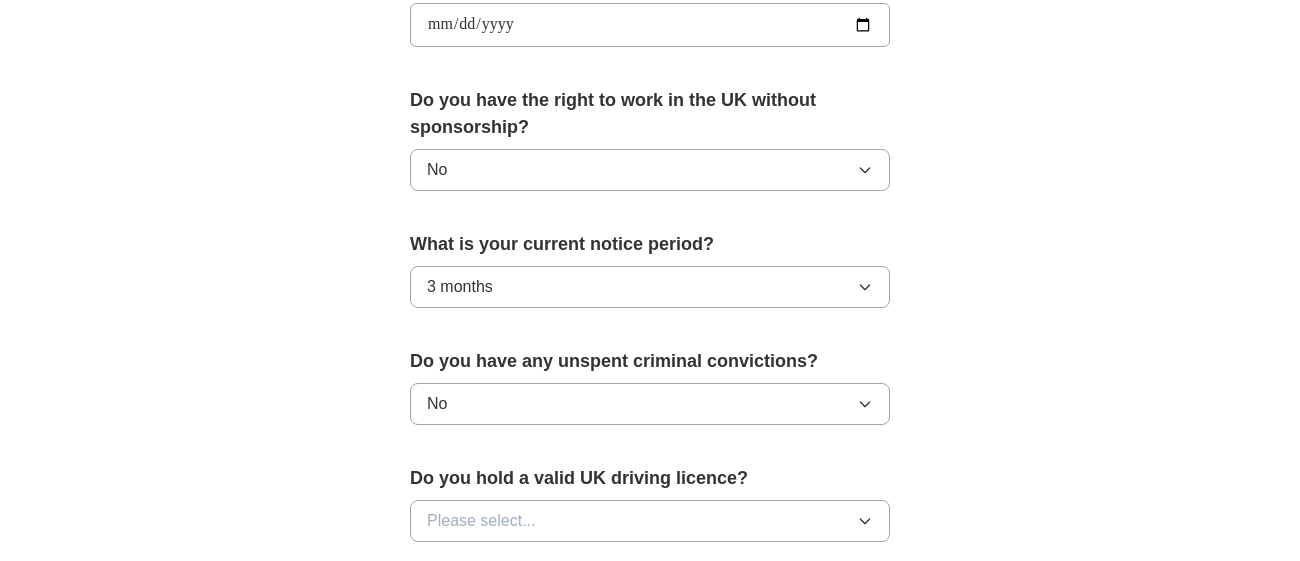 click on "**********" at bounding box center (650, -1) 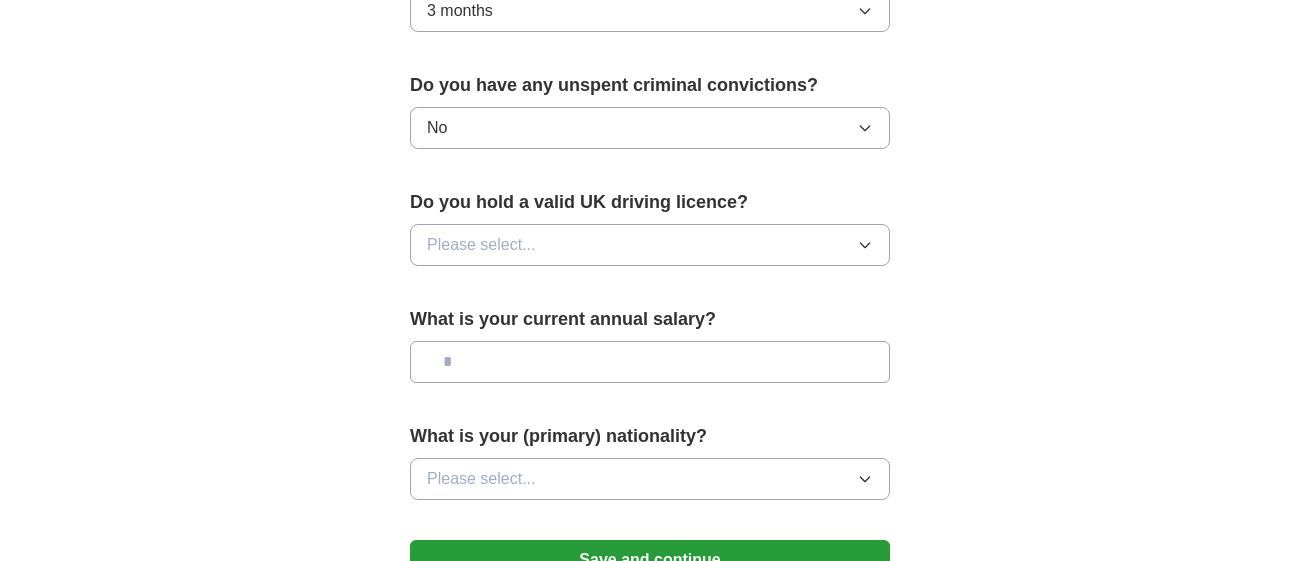 scroll, scrollTop: 1239, scrollLeft: 0, axis: vertical 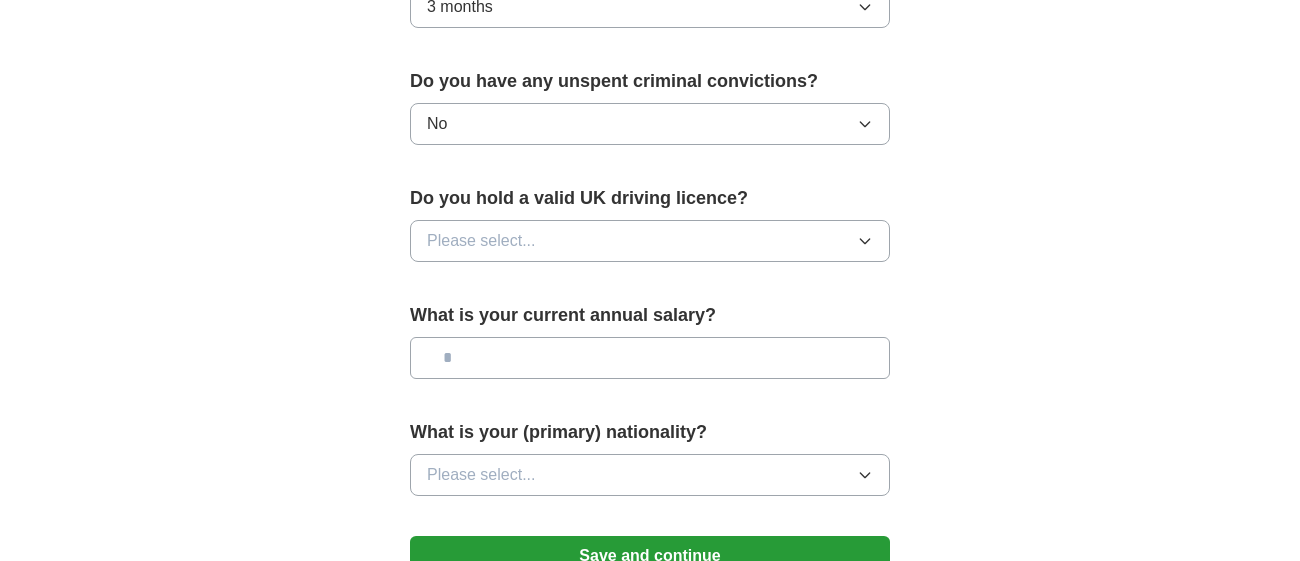 click on "Please select..." at bounding box center (650, 241) 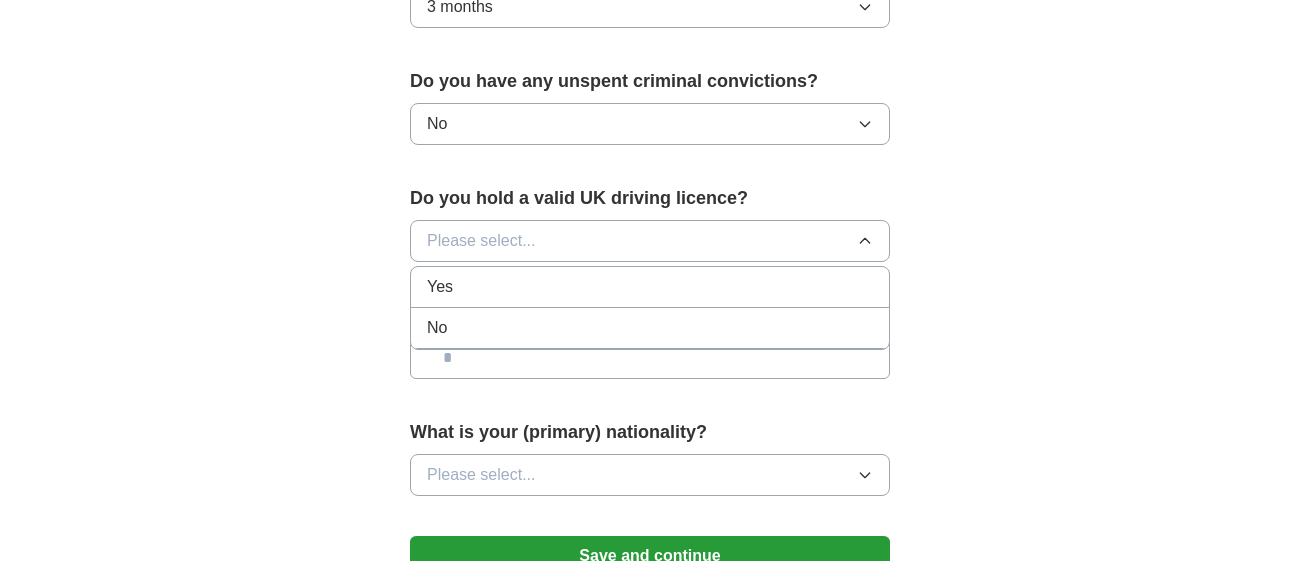 click on "No" at bounding box center [650, 328] 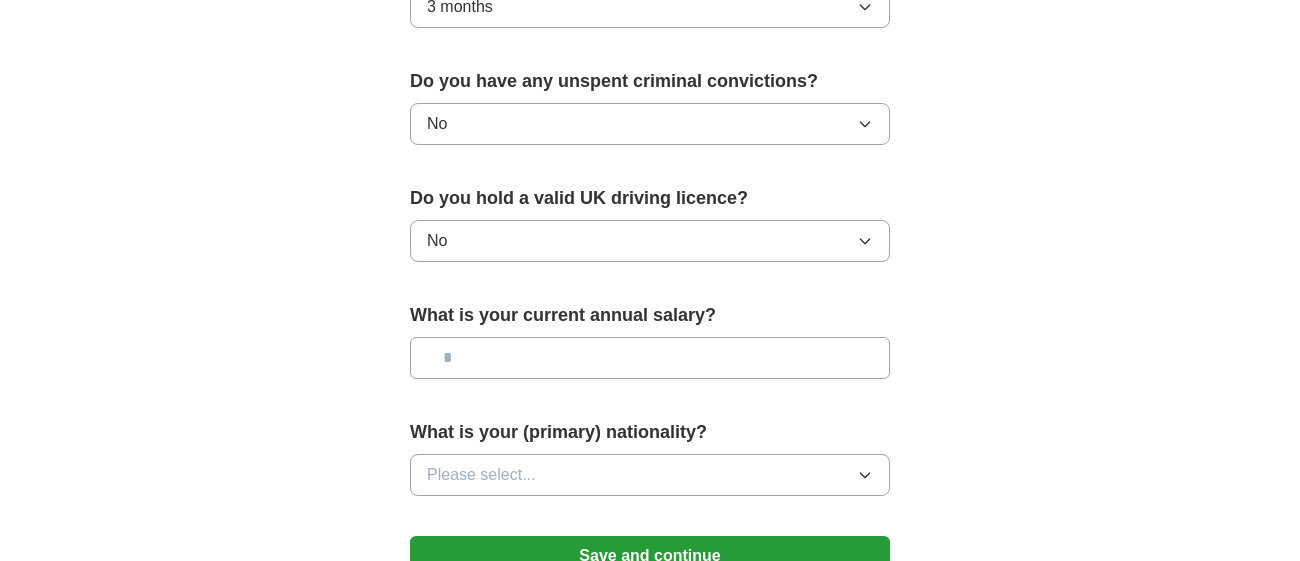 click at bounding box center [650, 358] 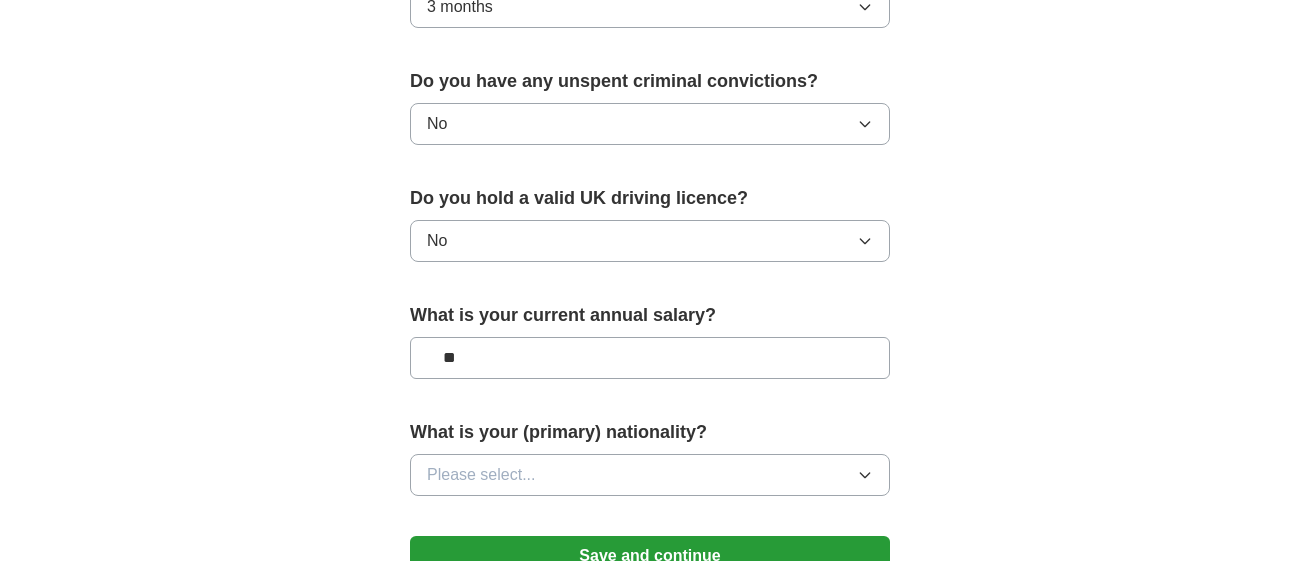 type on "**" 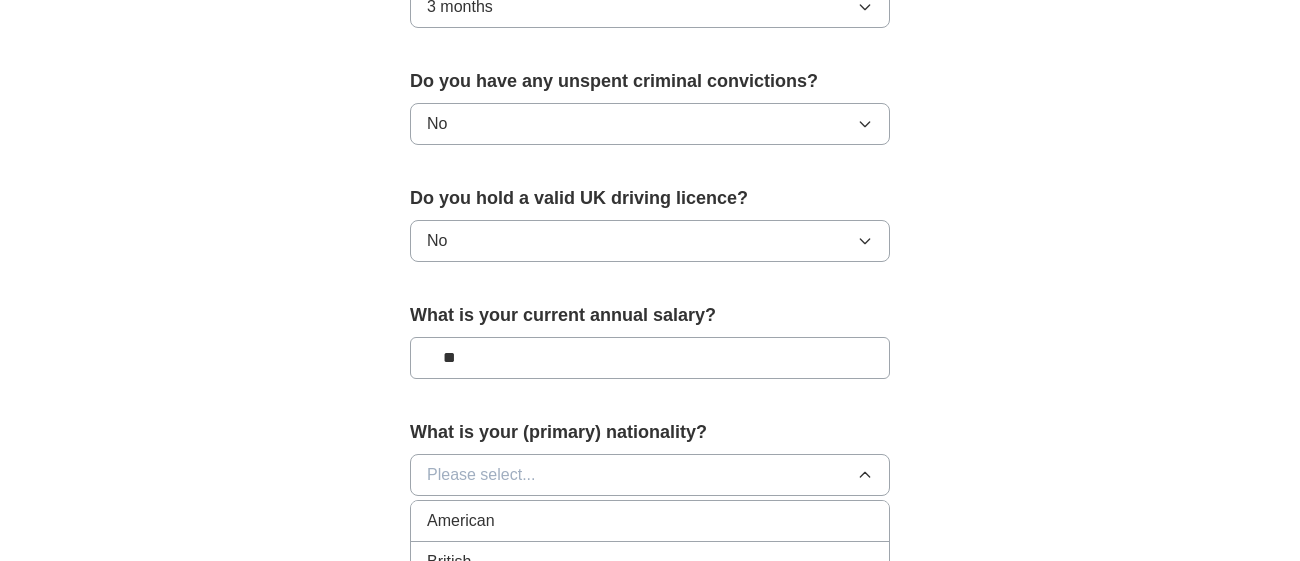 type 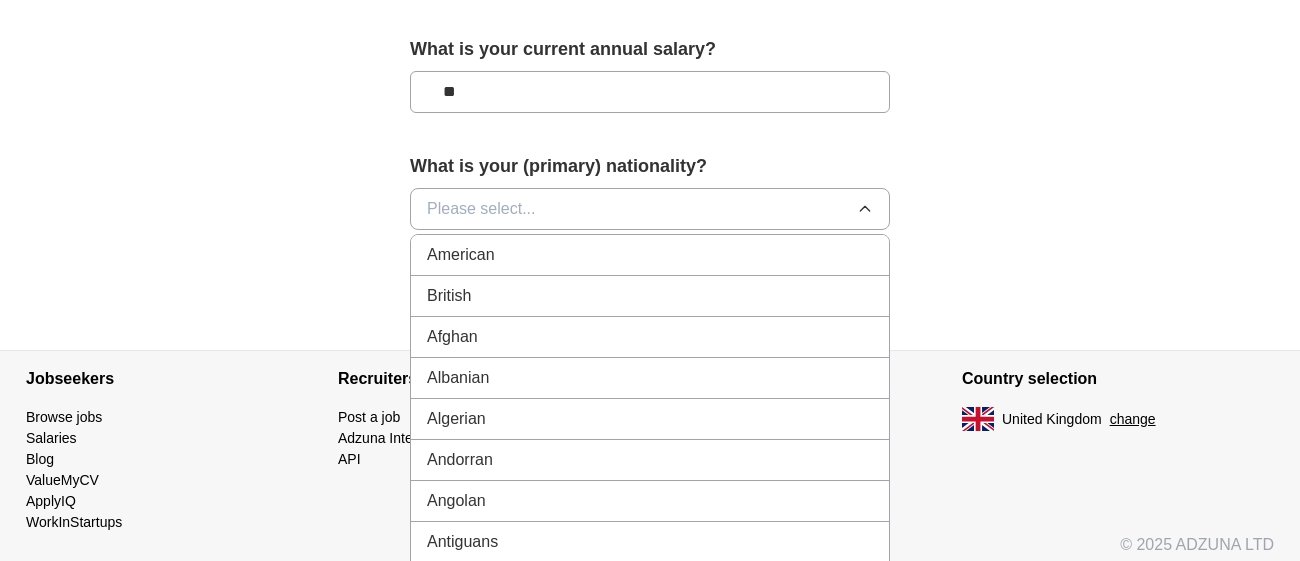 scroll, scrollTop: 1558, scrollLeft: 0, axis: vertical 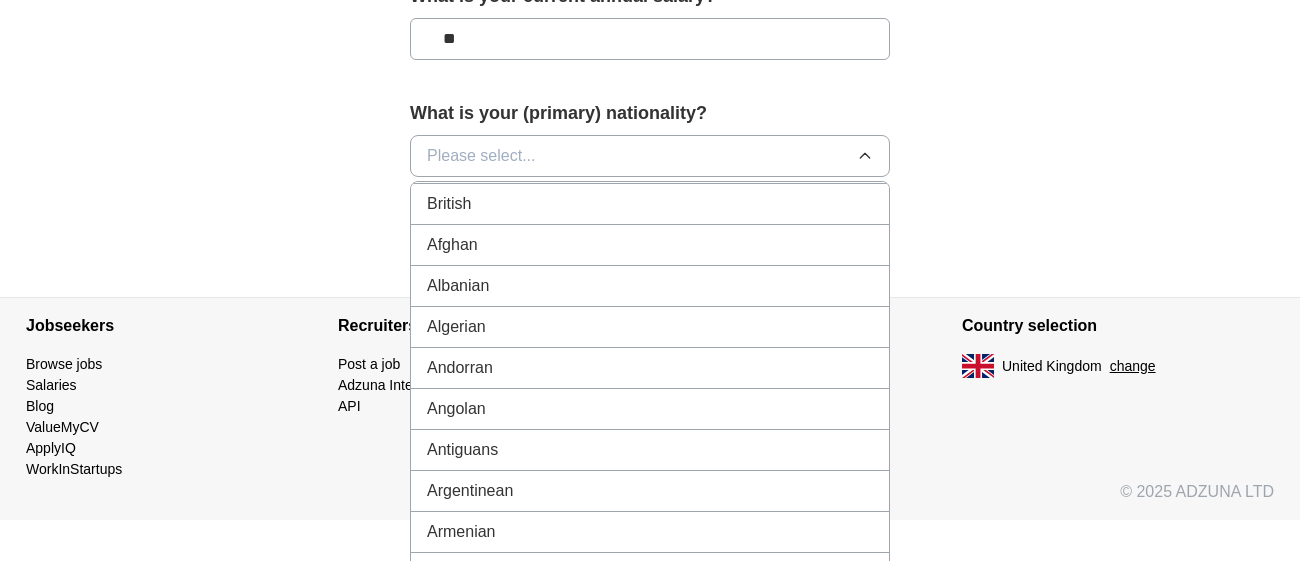 click on "American British Afghan Albanian Algerian Andorran Angolan Antiguans Argentinean Armenian Australian Austrian Azerbaijani Bahamian Bahraini Bangladeshi Barbadian Barbudans Batswana Belarusian Belgian Belizean Beninese Bhutanese Bolivian Bosnian Brazilian Bruneian Bulgarian Burkinabe Burmese Burundian Cambodian Cameroonian Canadian Cape Verdean Central African Chadian Chilean Chinese Colombian Comoran Congolese Costa Rican Croatian Cuban Cypriot Czech Danish Djibouti Dominican Dutch East Timorese Ecuadorean Egyptian Emirian Equatorial Guinean Eritrean Estonian Ethiopian Fijian Filipino Finnish French Gabonese Gambian Georgian German Ghanaian Greek Grenadian Guatemalan Guinea-Bissauan Guinean Guyanese Haitian Herzegovinian Honduran Hungarian Icelander Indian Indonesian Iranian Iraqi Irish Israeli Italian Ivorian Jamaican Japanese Jordanian Kazakhstani Kenyan Kittian and Nevisian Kuwaiti Kyrgyz Laotian Latvian Lebanese Liberian Libyan Liechtensteiner Lithuanian Luxembourger Macedonian Malagasy Malawian Malaysian" at bounding box center [650, 381] 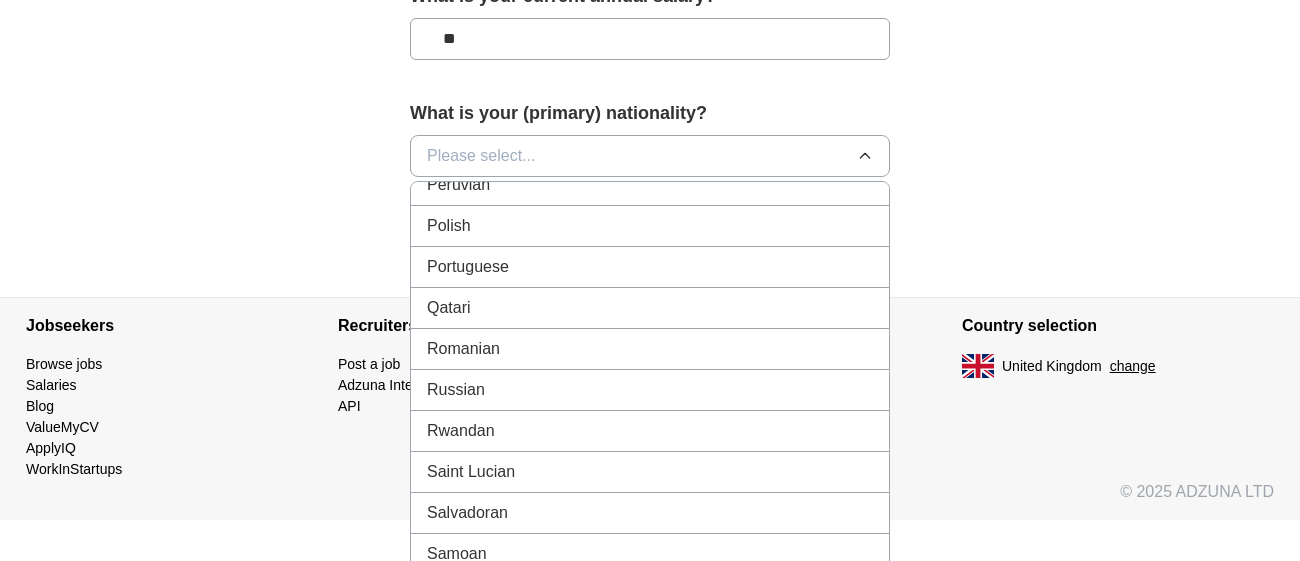 scroll, scrollTop: 5755, scrollLeft: 0, axis: vertical 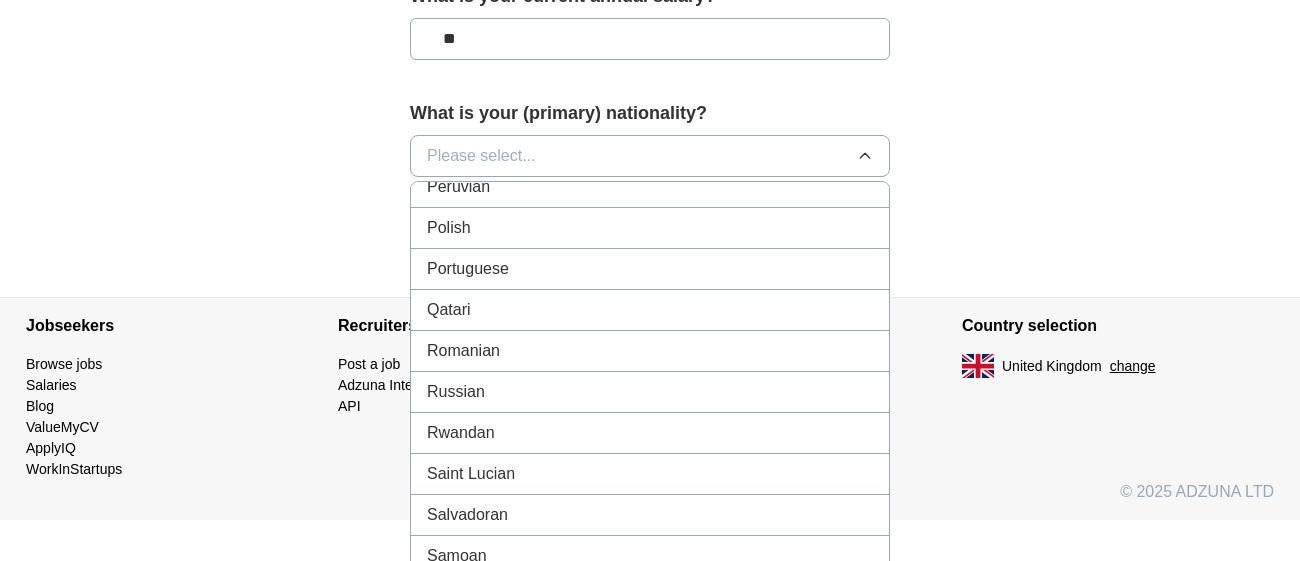 click on "Portuguese" at bounding box center [650, 269] 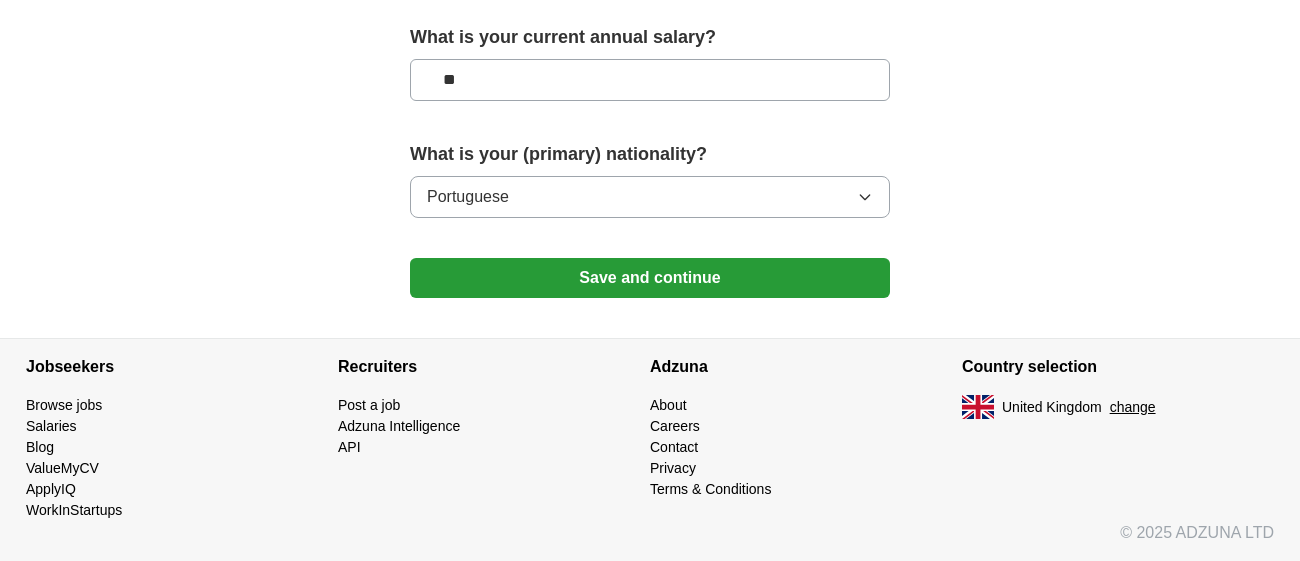 scroll, scrollTop: 1513, scrollLeft: 0, axis: vertical 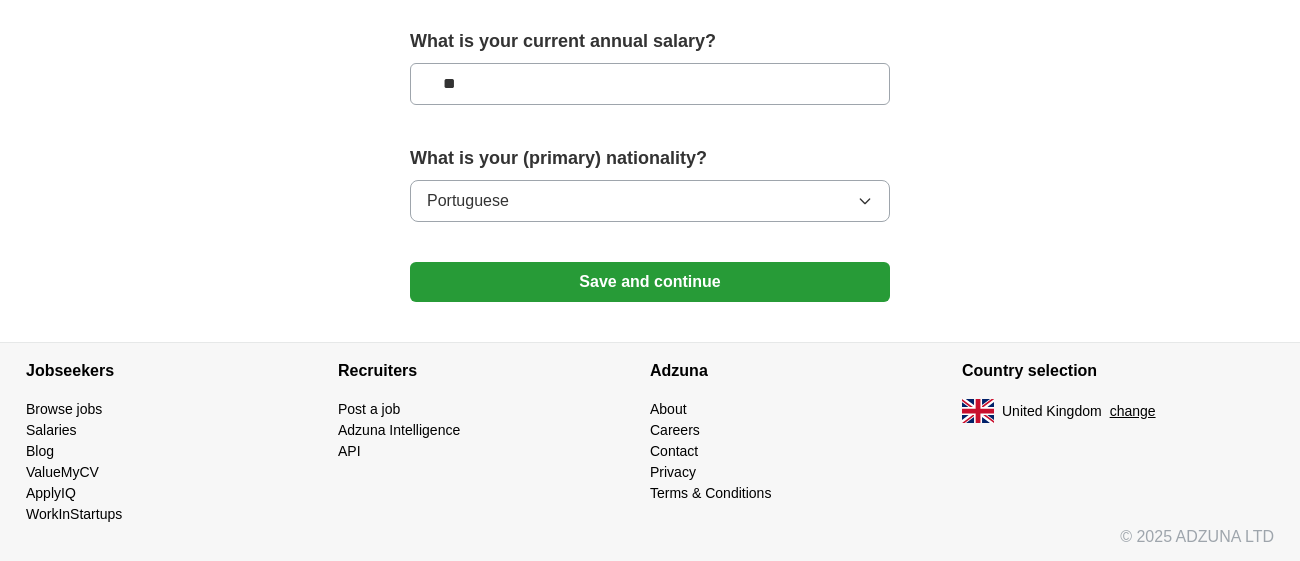 click on "Save and continue" at bounding box center (650, 282) 